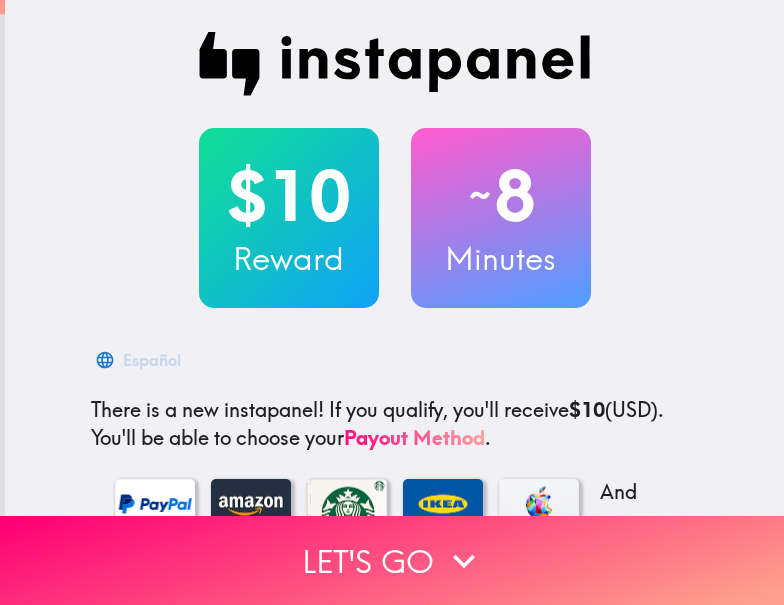 scroll, scrollTop: 0, scrollLeft: 0, axis: both 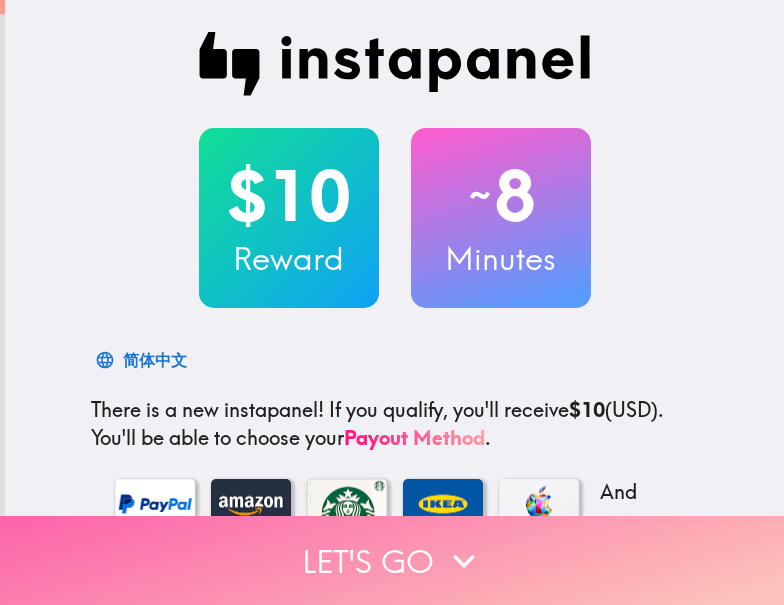 click on "Let's go" at bounding box center (392, 560) 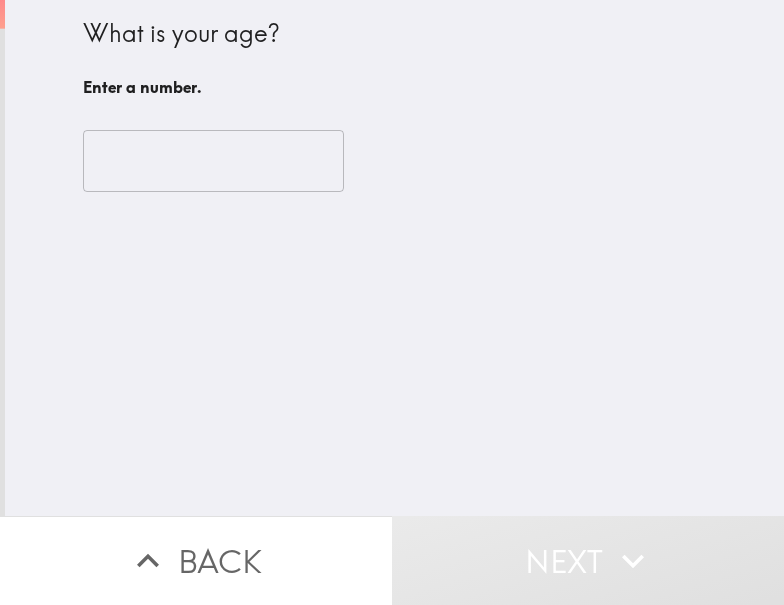 click at bounding box center (213, 161) 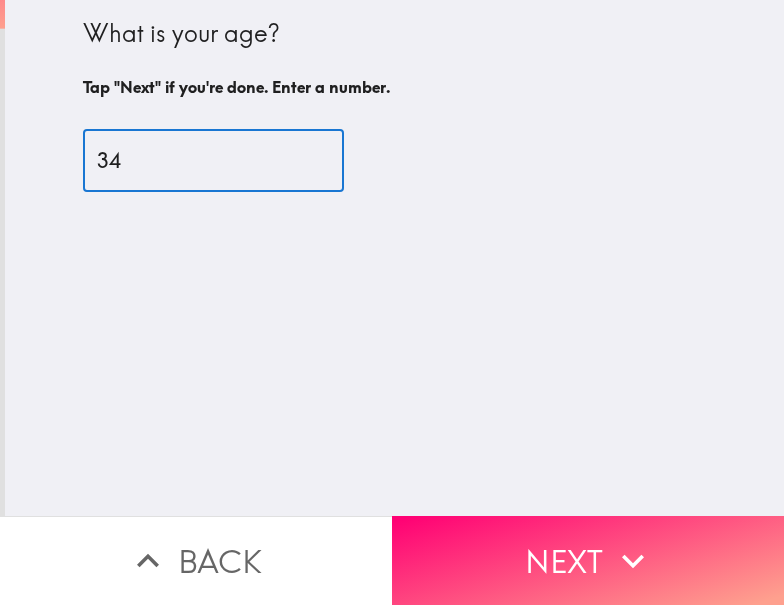 type on "34" 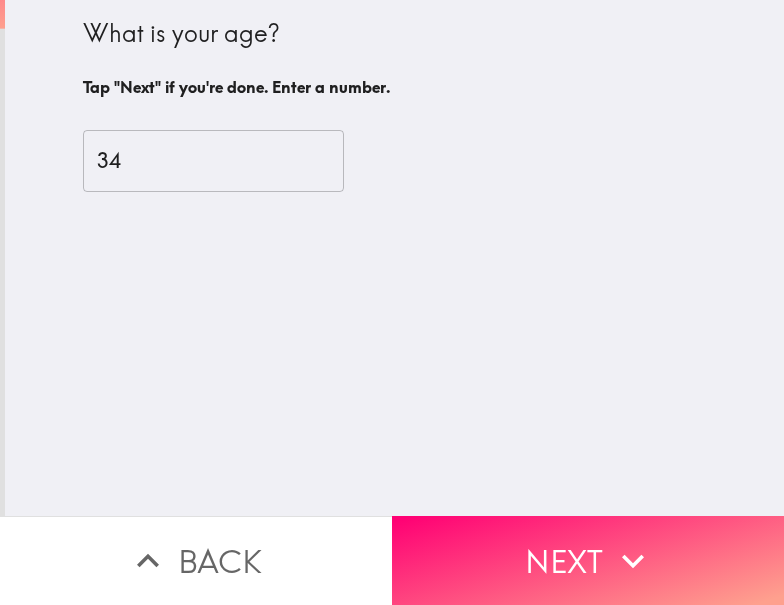 drag, startPoint x: 564, startPoint y: 558, endPoint x: 762, endPoint y: 544, distance: 198.49434 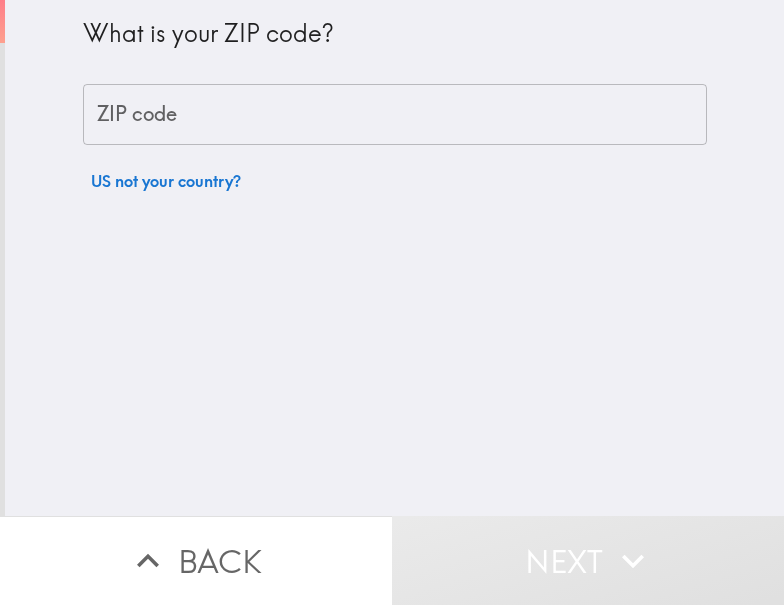 click on "ZIP code" at bounding box center [395, 115] 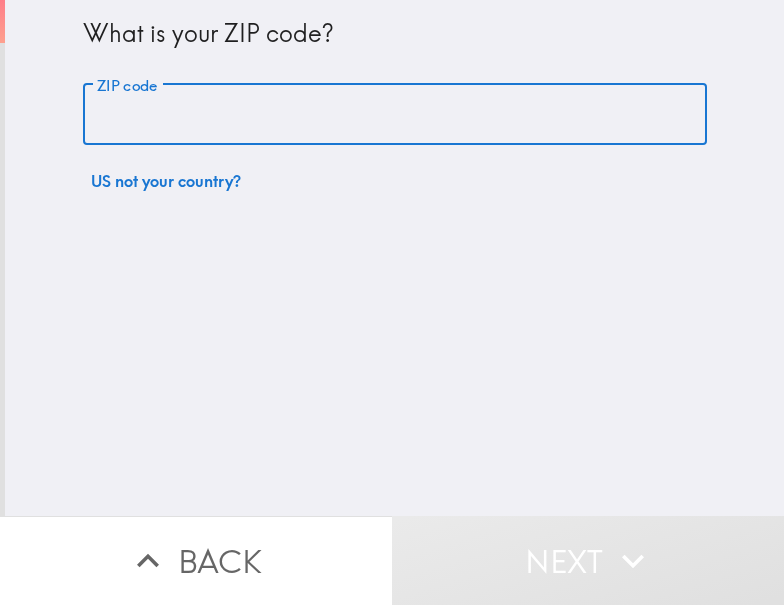 paste on "11423" 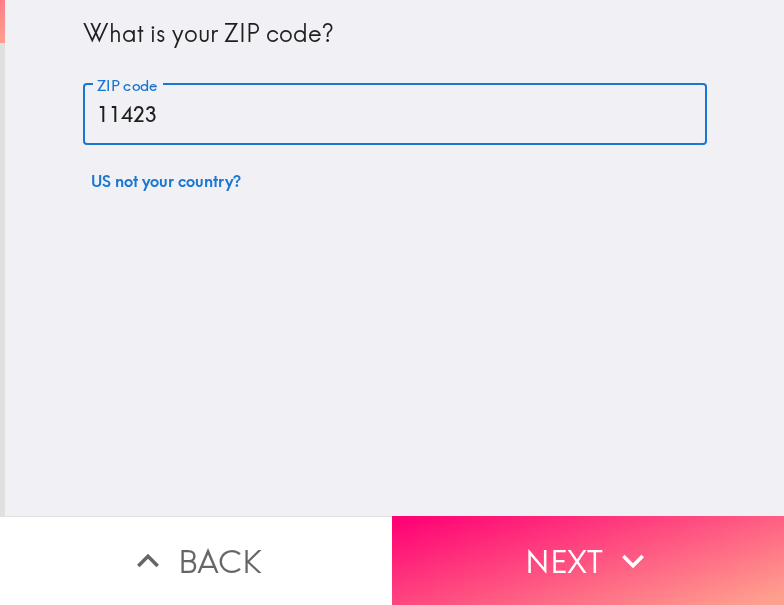 type on "11423" 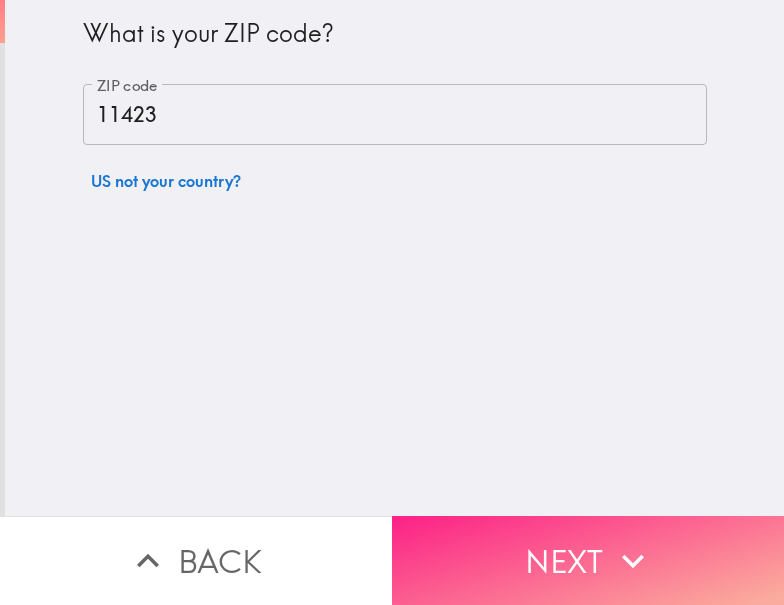 click on "Next" at bounding box center (588, 560) 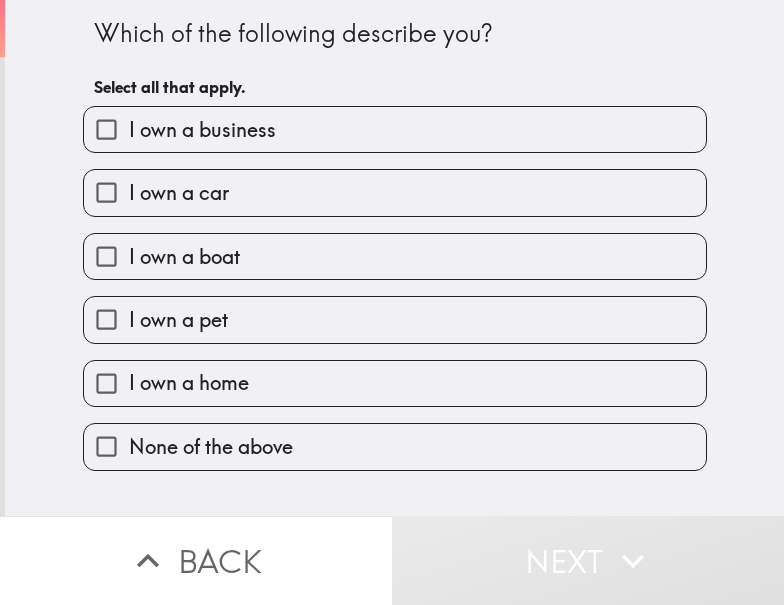 click on "I own a car" at bounding box center (179, 193) 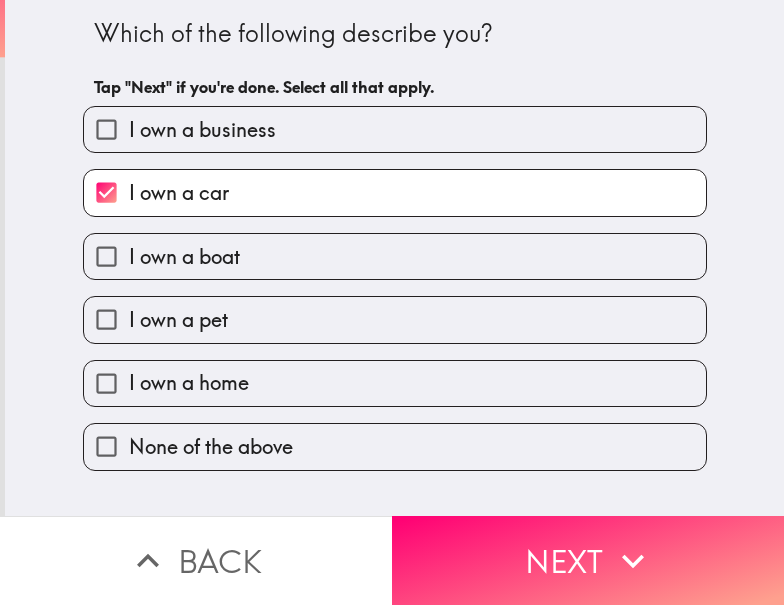 click on "I own a business" at bounding box center [202, 130] 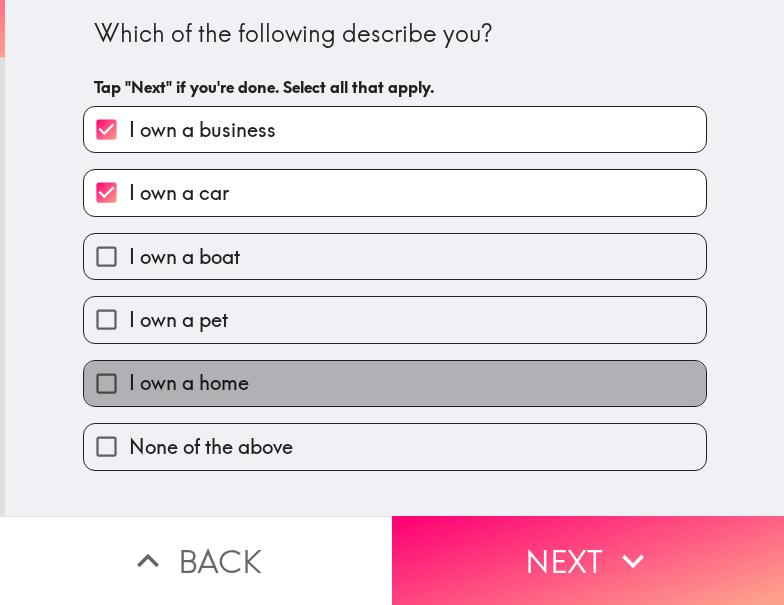 click on "I own a home" at bounding box center (189, 383) 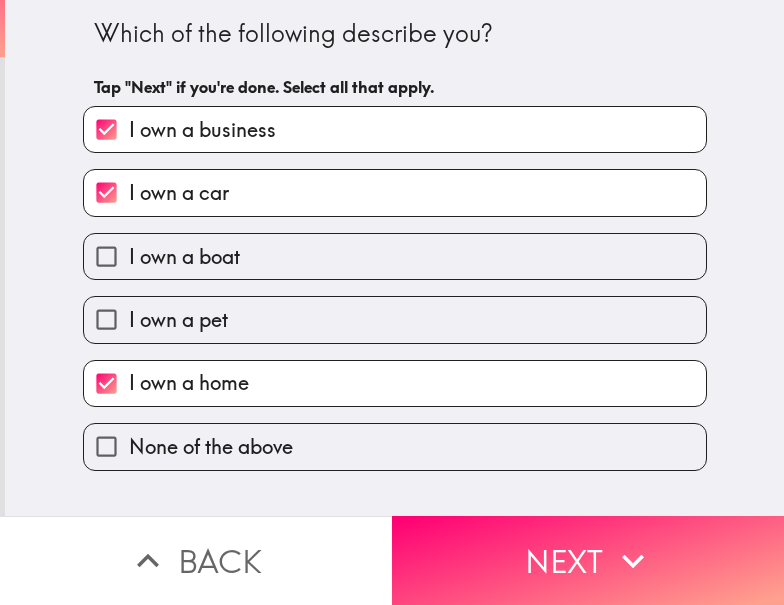 drag, startPoint x: 516, startPoint y: 555, endPoint x: 636, endPoint y: 555, distance: 120 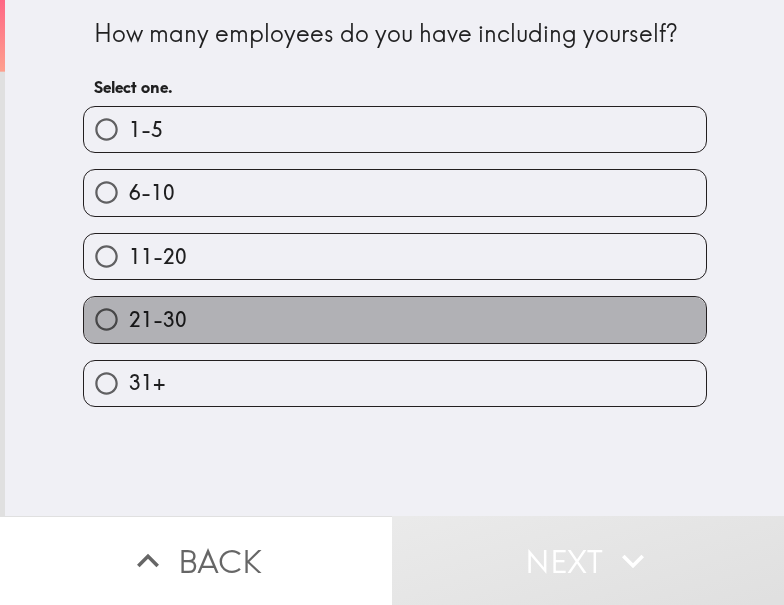 click on "21-30" at bounding box center (395, 319) 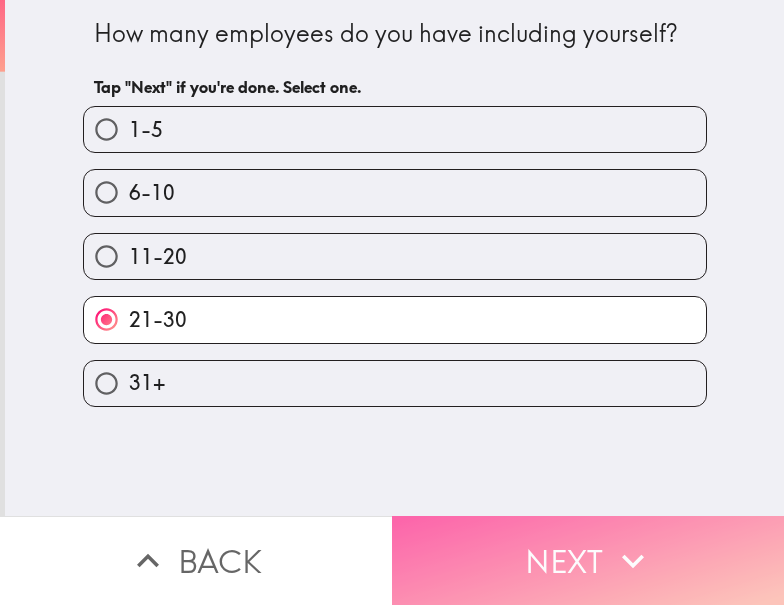 click on "Next" at bounding box center (588, 560) 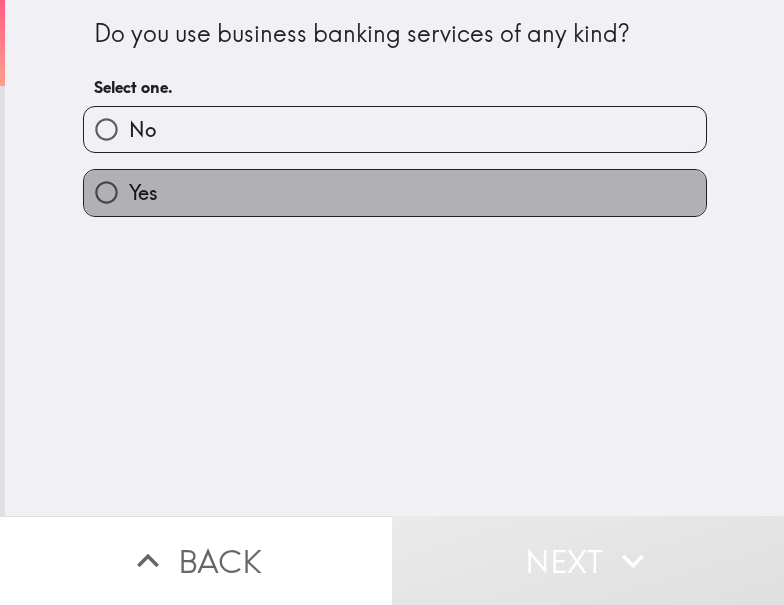 click on "Yes" at bounding box center (395, 192) 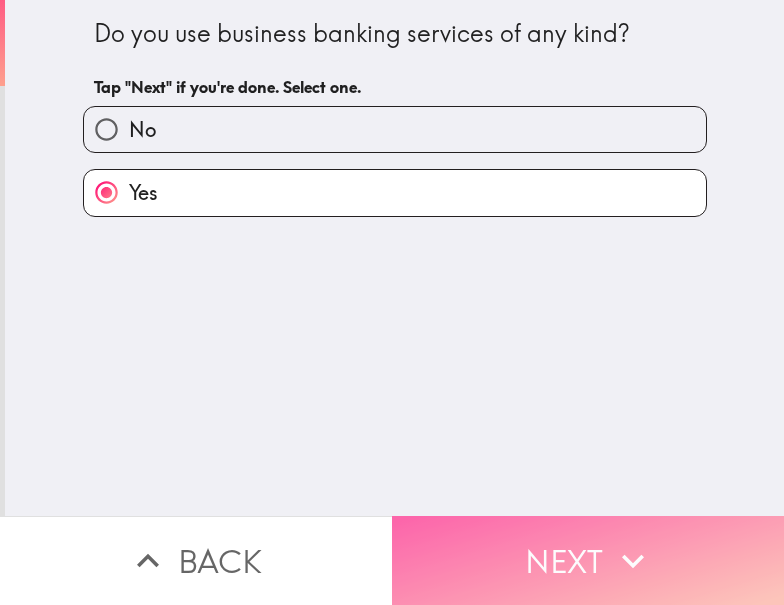 click on "Next" at bounding box center [588, 560] 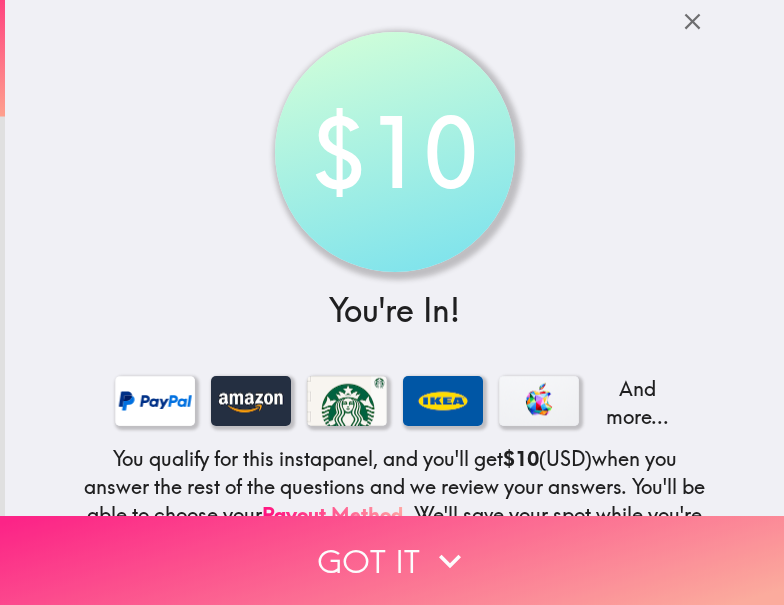 click on "Got it" at bounding box center (392, 560) 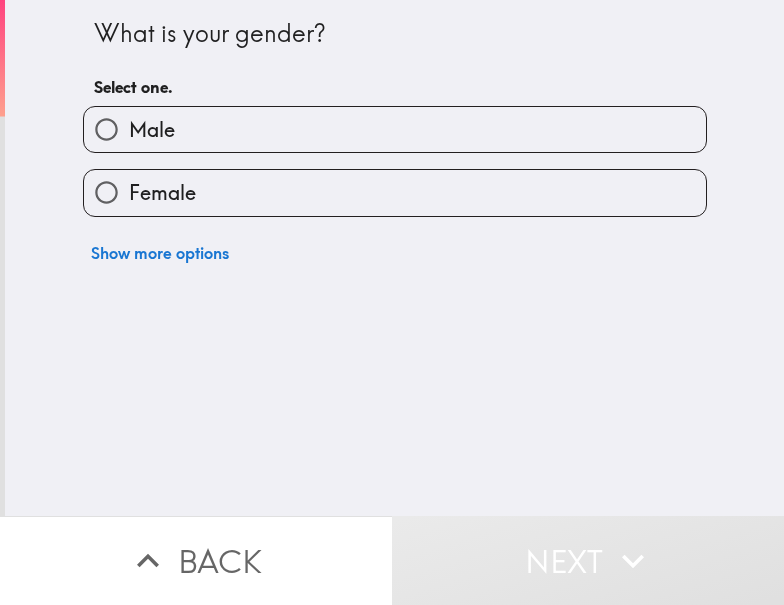 click on "Male" at bounding box center [395, 129] 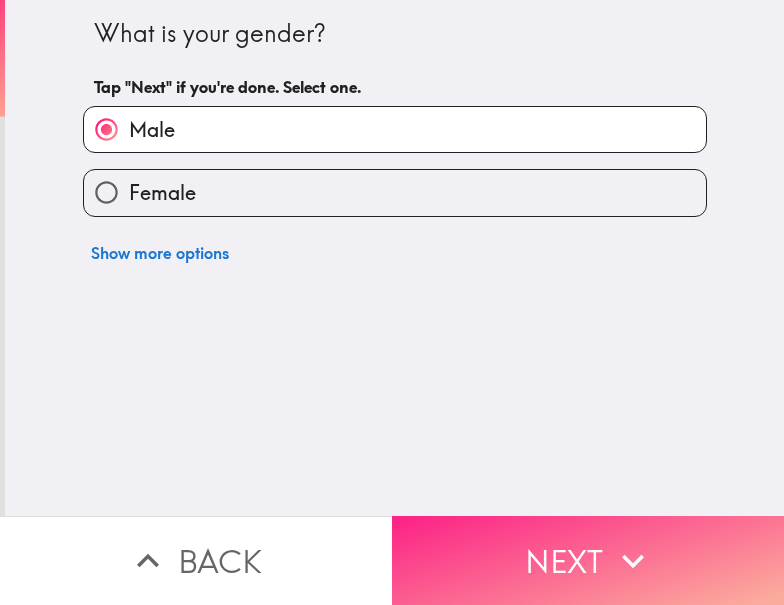 click on "Next" at bounding box center [588, 560] 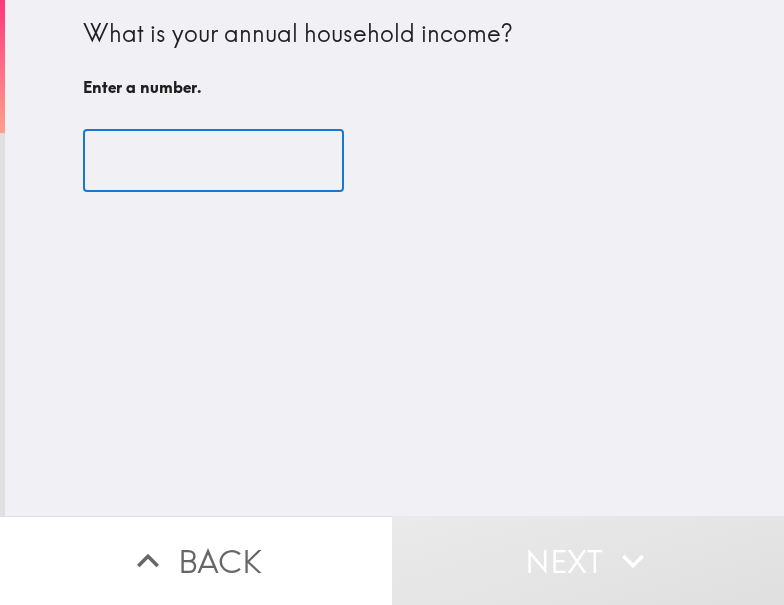 click at bounding box center (213, 161) 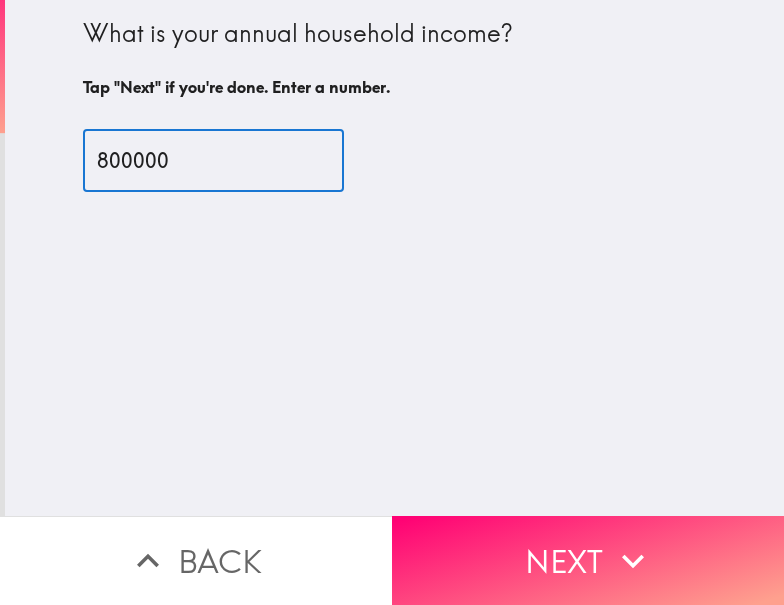 type on "800000" 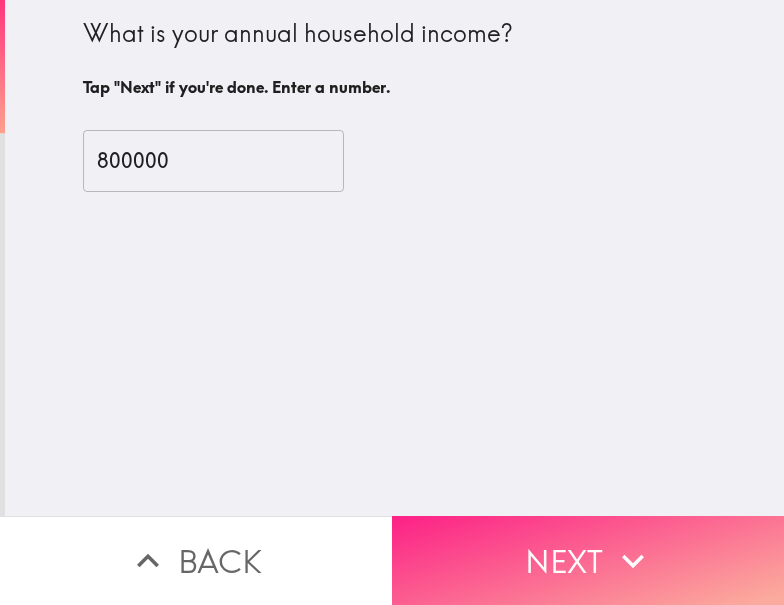 click 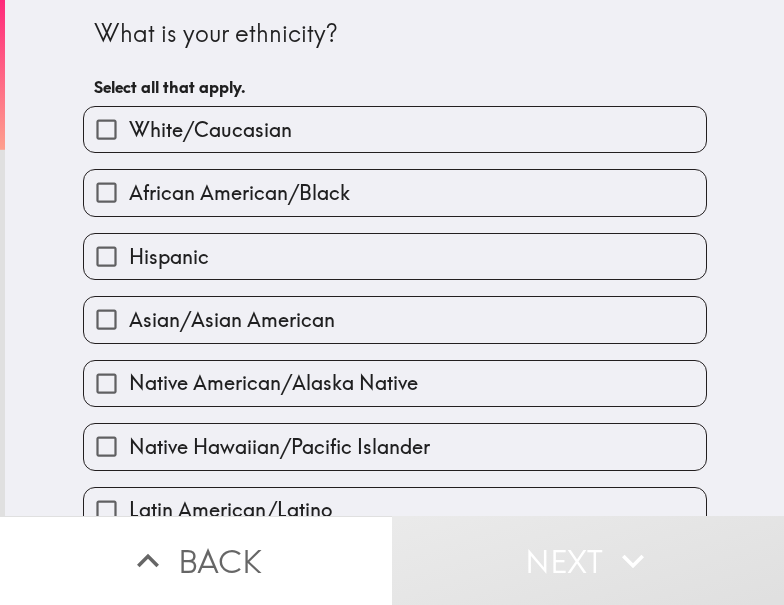 drag, startPoint x: 436, startPoint y: 120, endPoint x: 450, endPoint y: 120, distance: 14 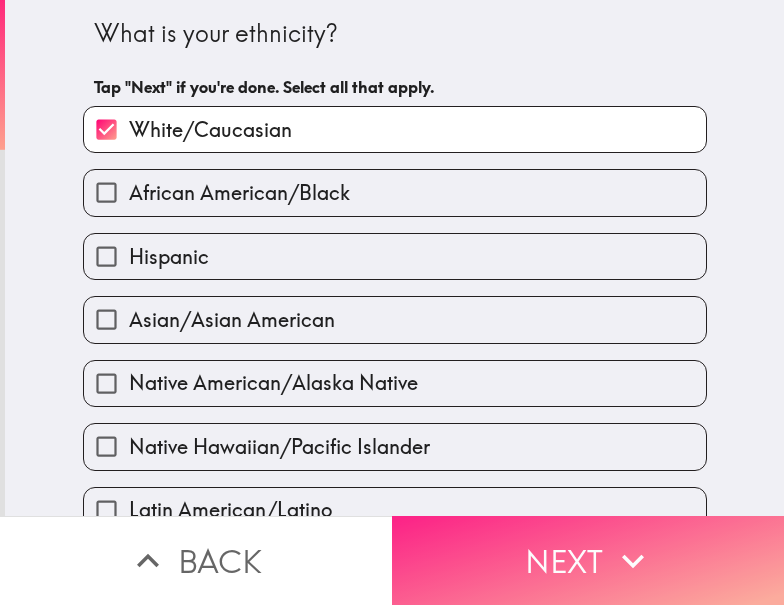 click on "Next" at bounding box center [588, 560] 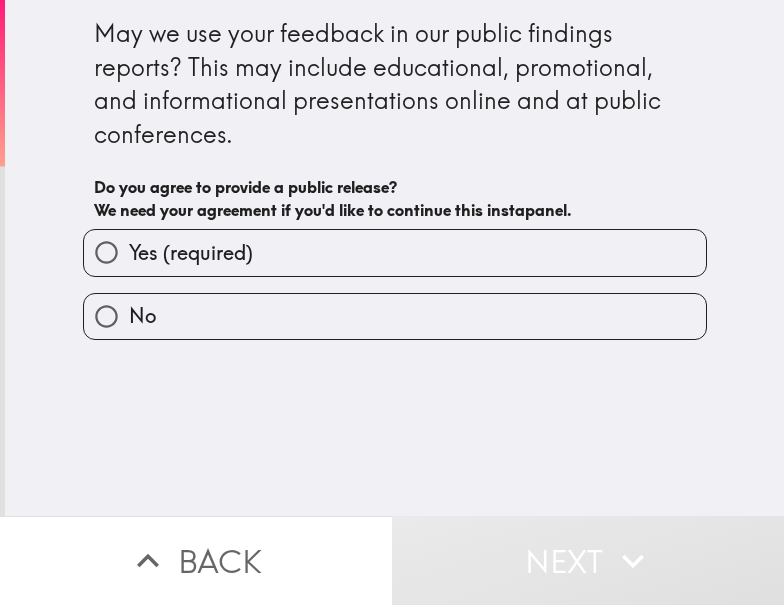 click on "Yes (required)" at bounding box center (395, 252) 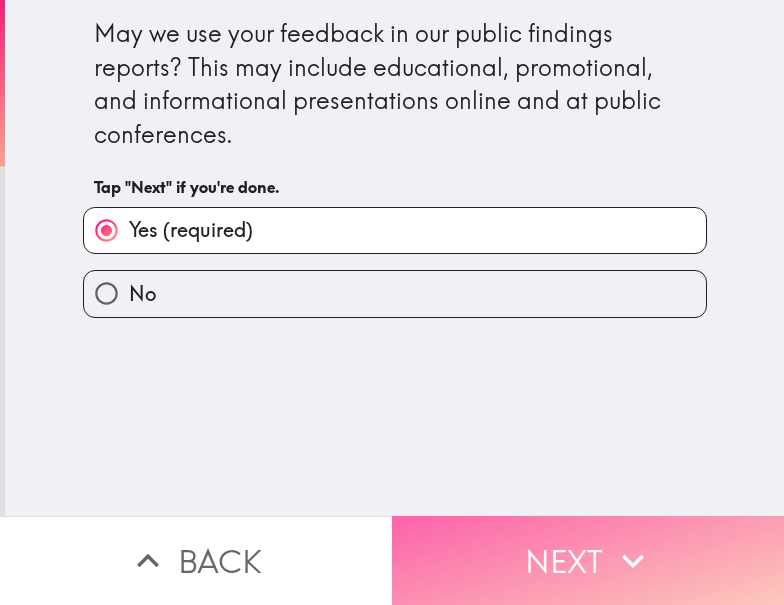 click on "Next" at bounding box center (588, 560) 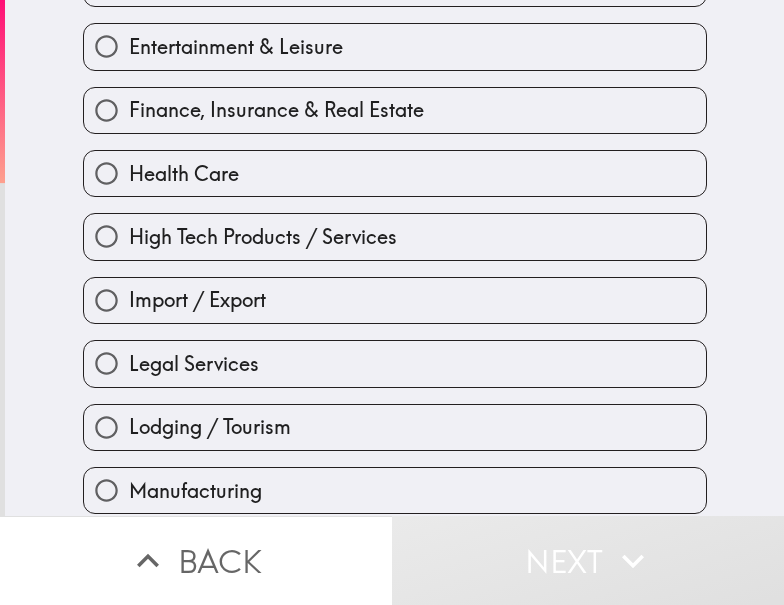 scroll, scrollTop: 859, scrollLeft: 0, axis: vertical 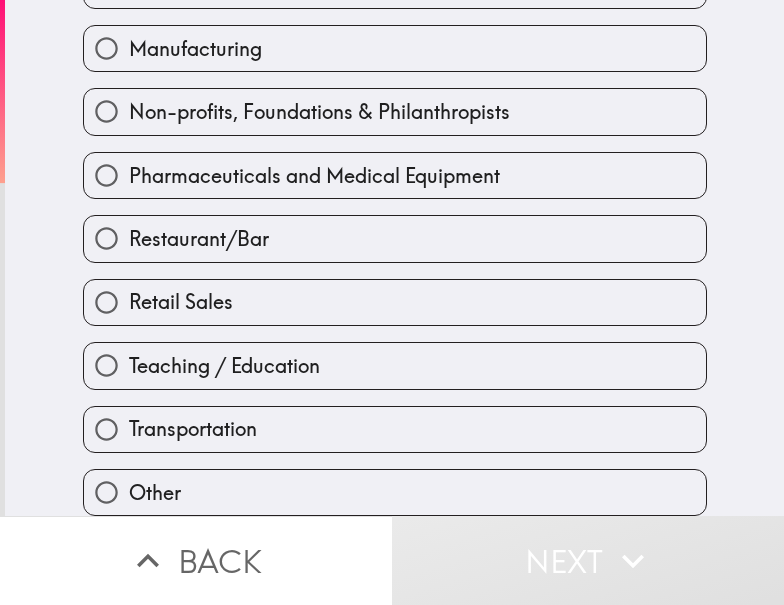 click on "Restaurant/Bar" at bounding box center (395, 238) 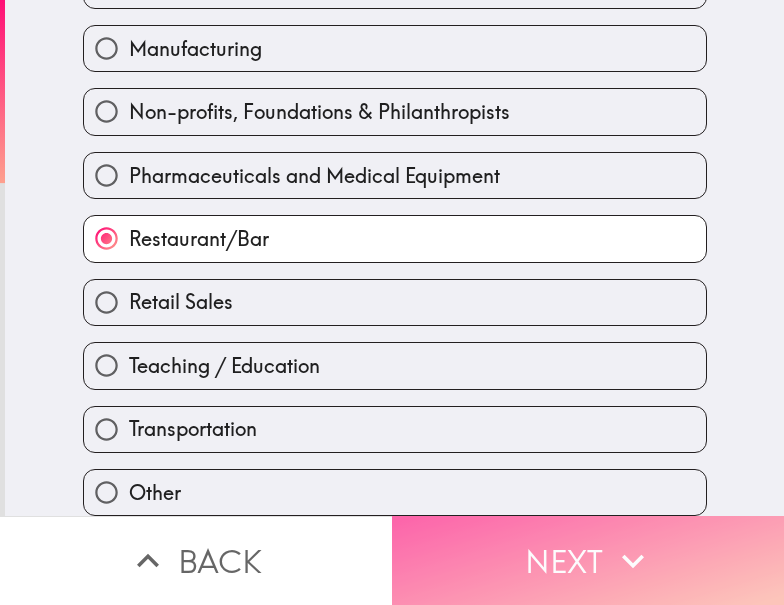 click on "Next" at bounding box center [588, 560] 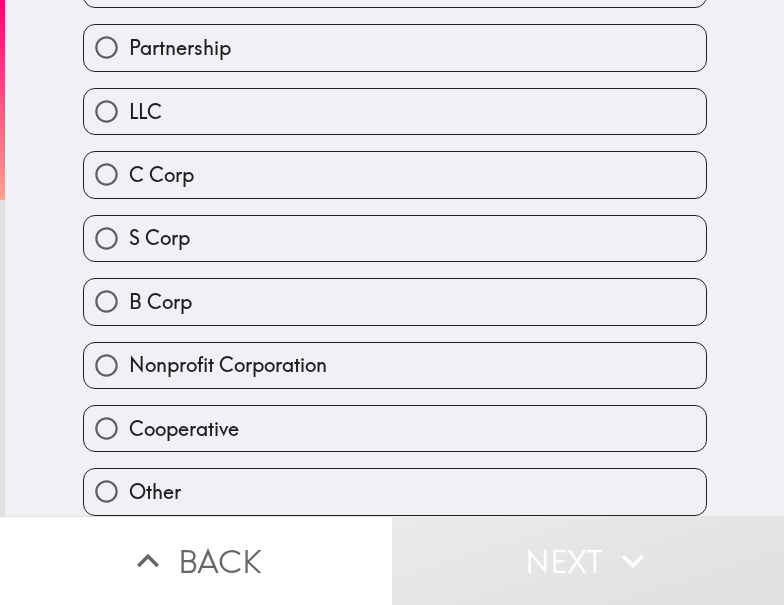 scroll, scrollTop: 0, scrollLeft: 0, axis: both 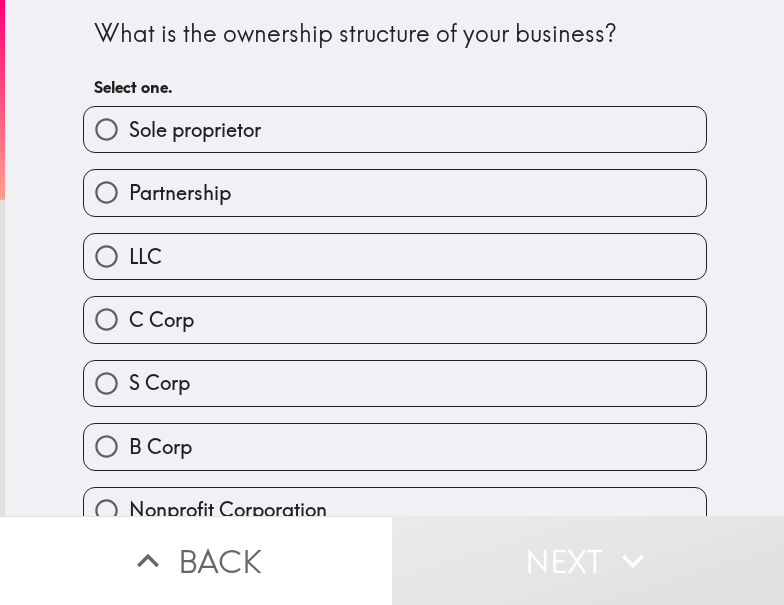 drag, startPoint x: 397, startPoint y: 138, endPoint x: 484, endPoint y: 134, distance: 87.0919 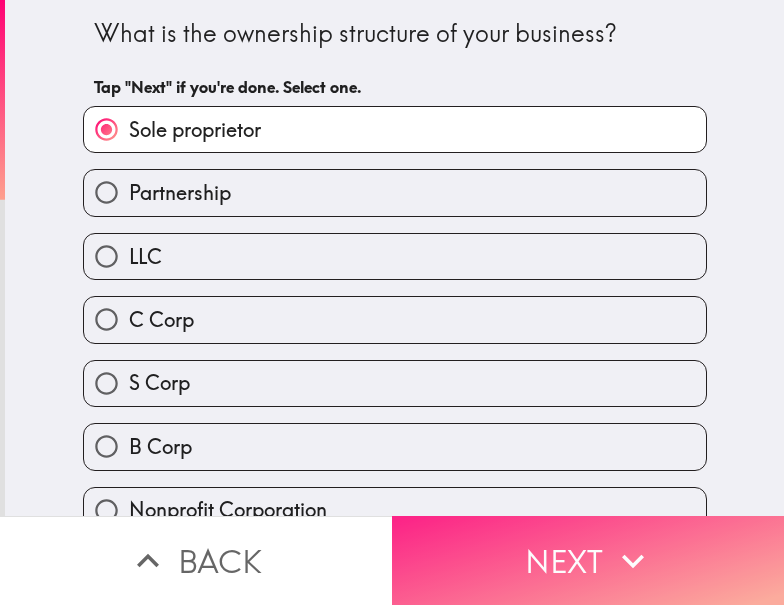 click on "Next" at bounding box center (588, 560) 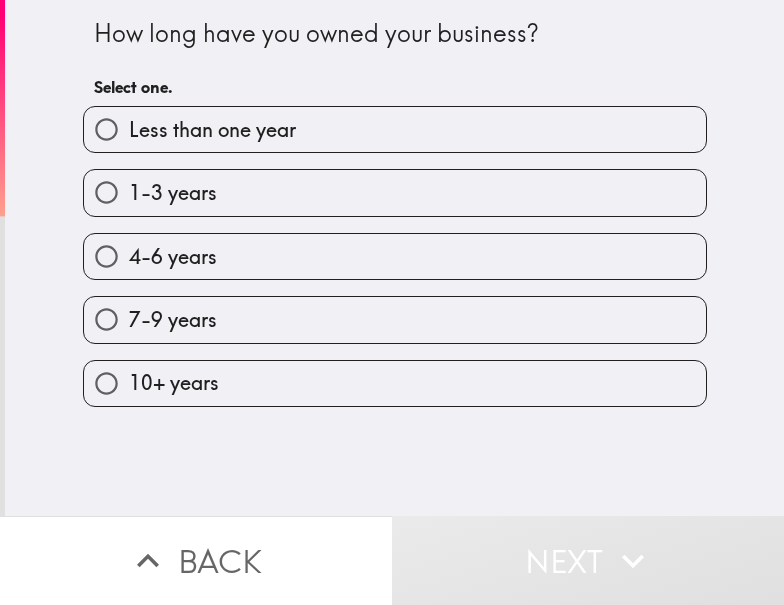 click on "7-9 years" at bounding box center (387, 311) 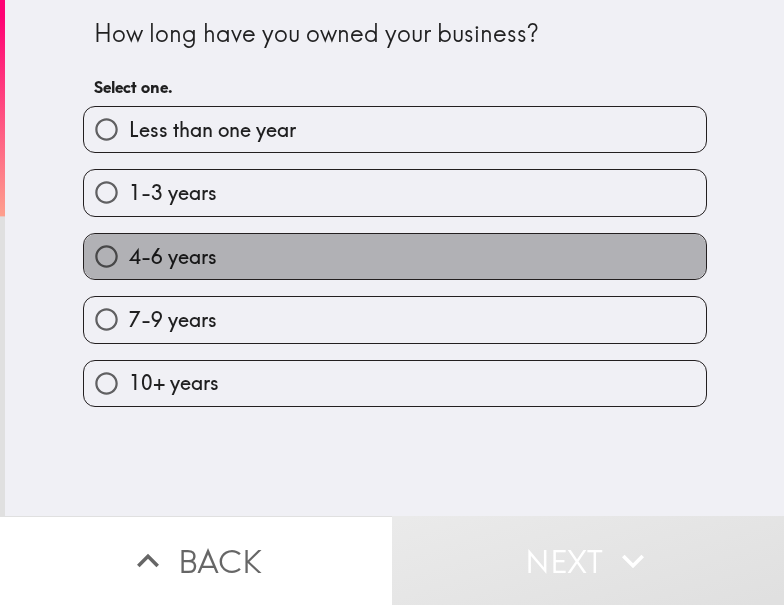 click on "4-6 years" at bounding box center (395, 256) 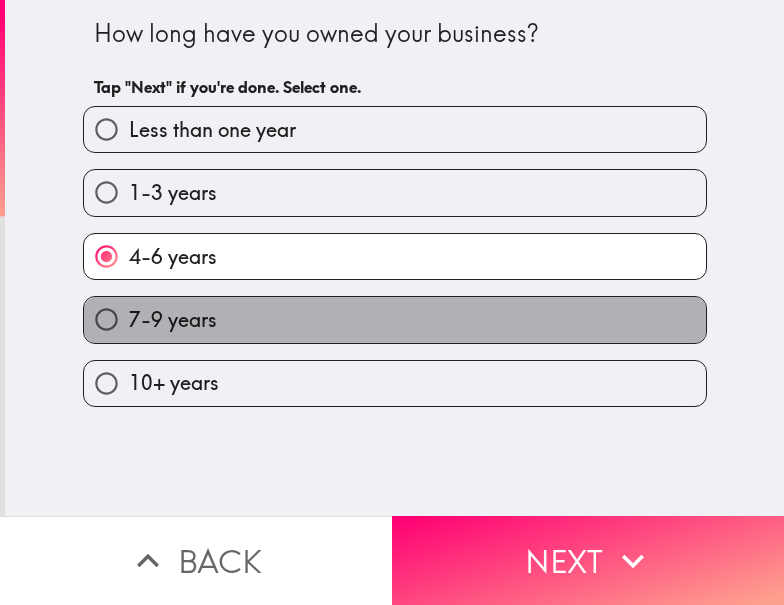 click on "7-9 years" at bounding box center [395, 319] 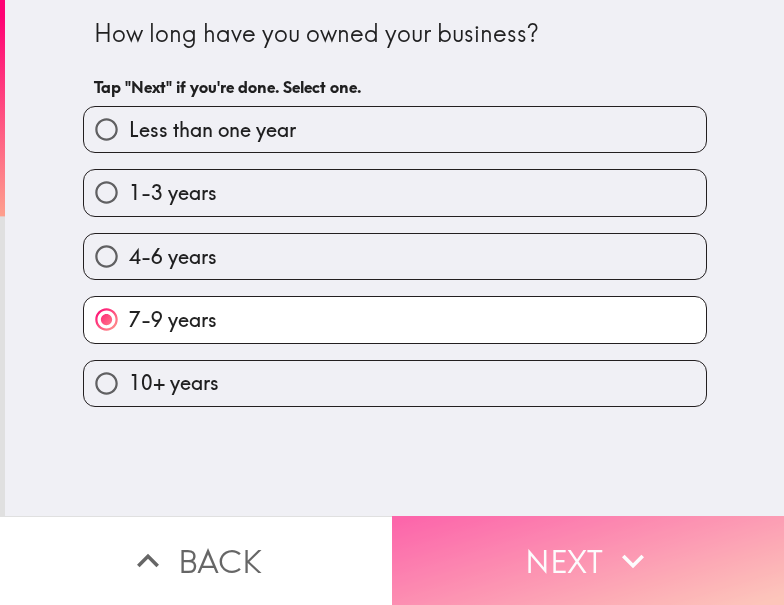 drag, startPoint x: 587, startPoint y: 561, endPoint x: 752, endPoint y: 499, distance: 176.264 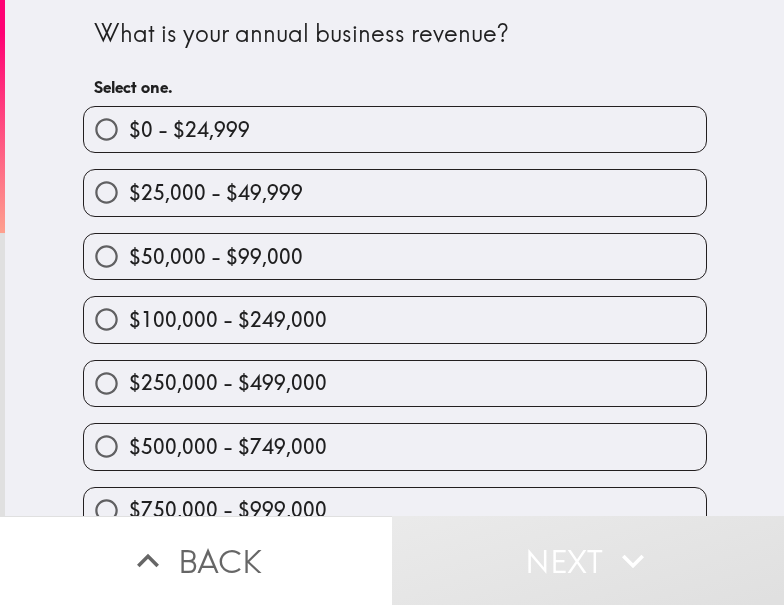 click on "$500,000 - $749,000" at bounding box center [395, 446] 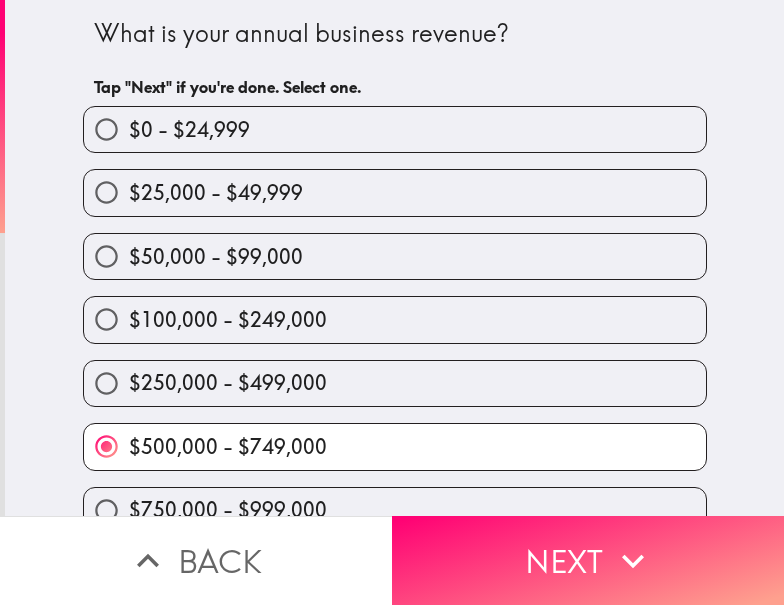 scroll, scrollTop: 98, scrollLeft: 0, axis: vertical 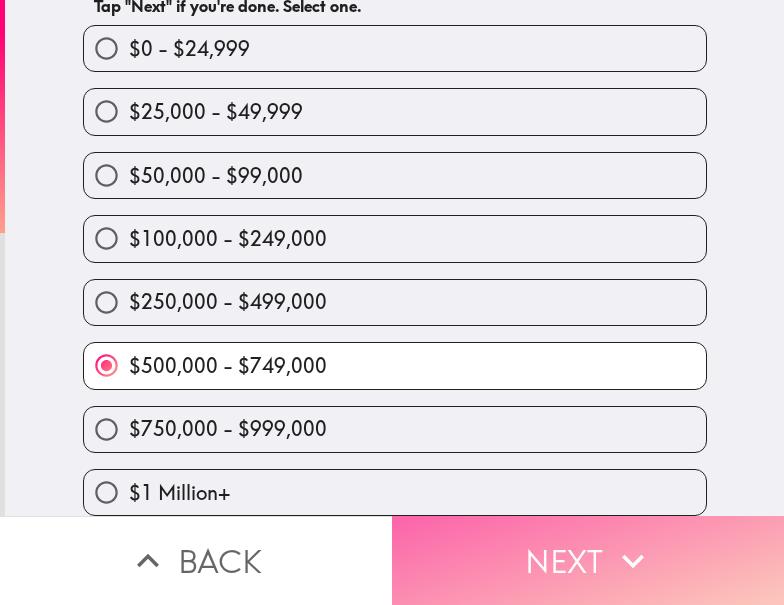 click 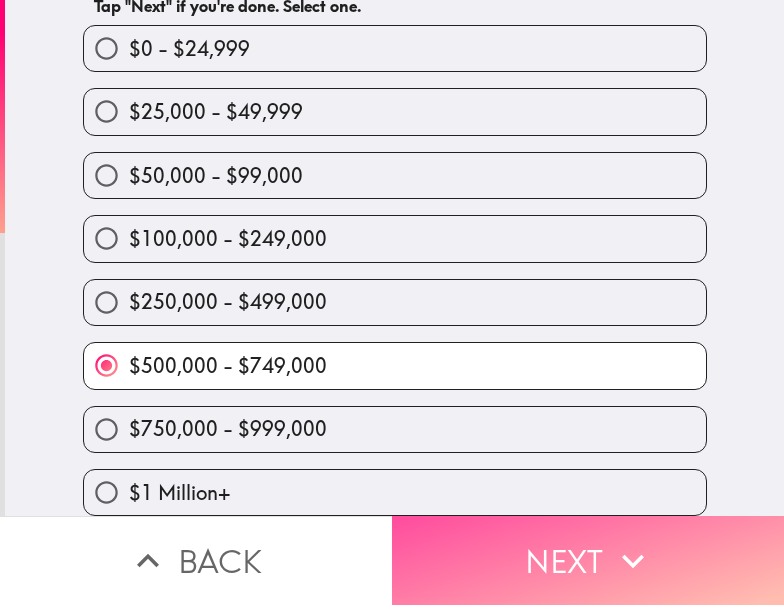 scroll, scrollTop: 0, scrollLeft: 0, axis: both 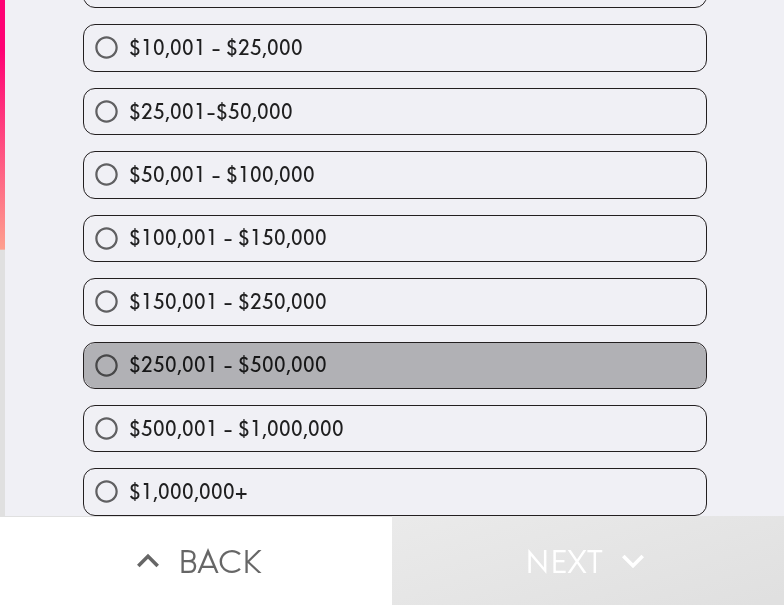 drag, startPoint x: 410, startPoint y: 352, endPoint x: 437, endPoint y: 350, distance: 27.073973 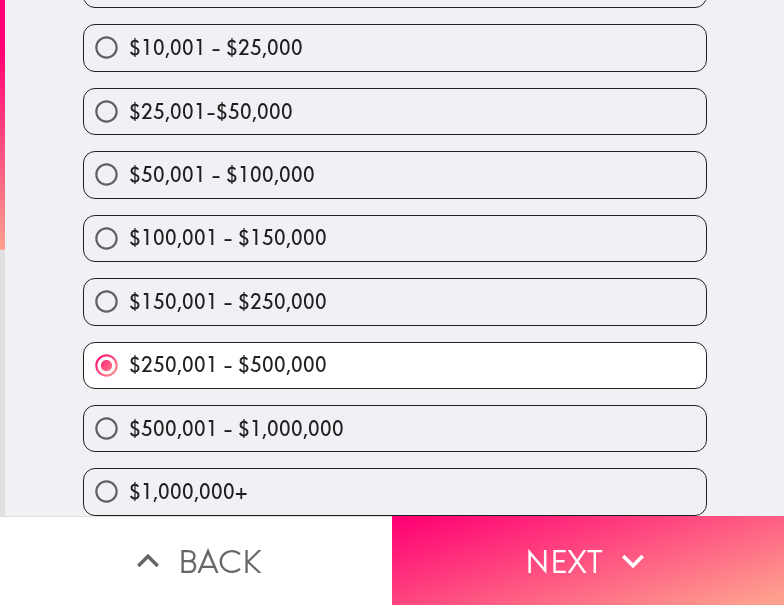 drag, startPoint x: 549, startPoint y: 536, endPoint x: 774, endPoint y: 546, distance: 225.2221 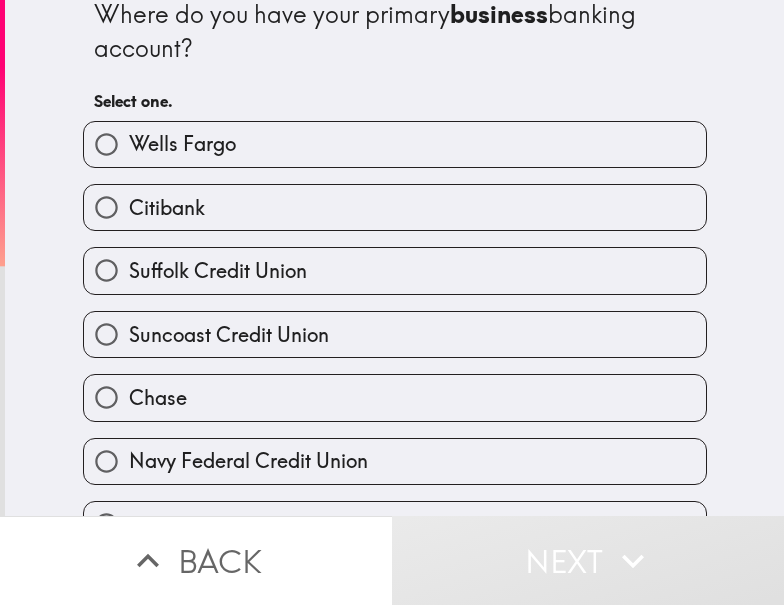 scroll, scrollTop: 319, scrollLeft: 0, axis: vertical 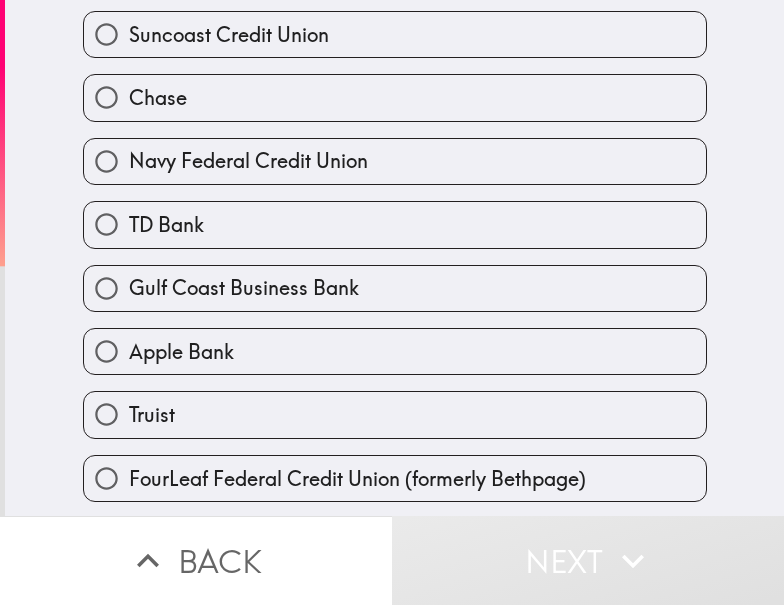 click on "Apple Bank" at bounding box center [395, 351] 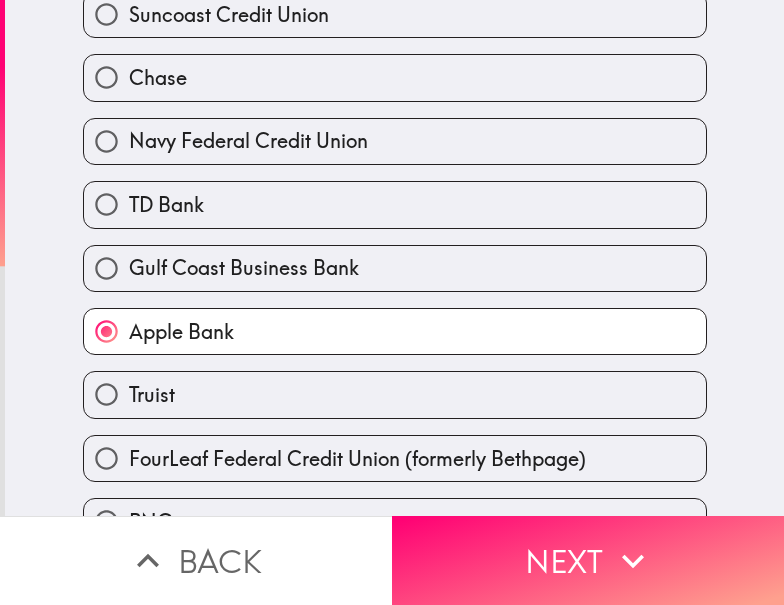 scroll, scrollTop: 139, scrollLeft: 0, axis: vertical 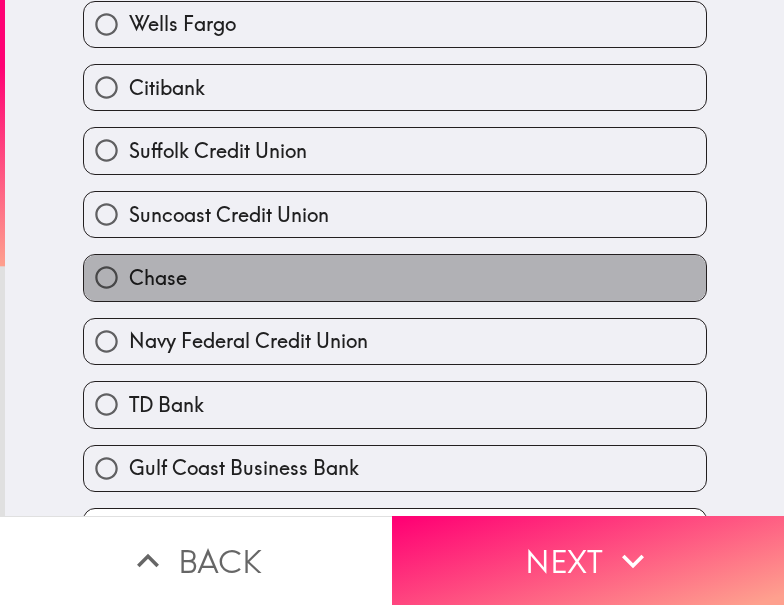 click on "Chase" at bounding box center (395, 277) 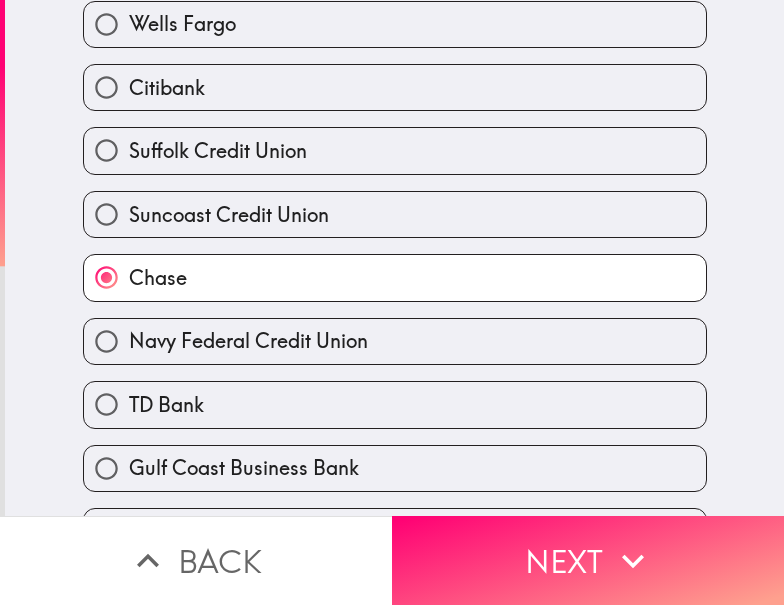 scroll, scrollTop: 439, scrollLeft: 0, axis: vertical 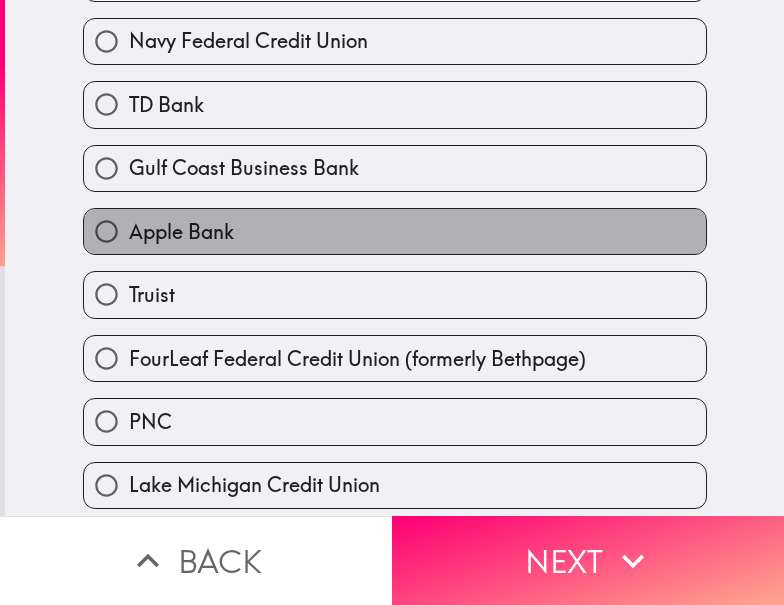 click on "Apple Bank" at bounding box center (395, 231) 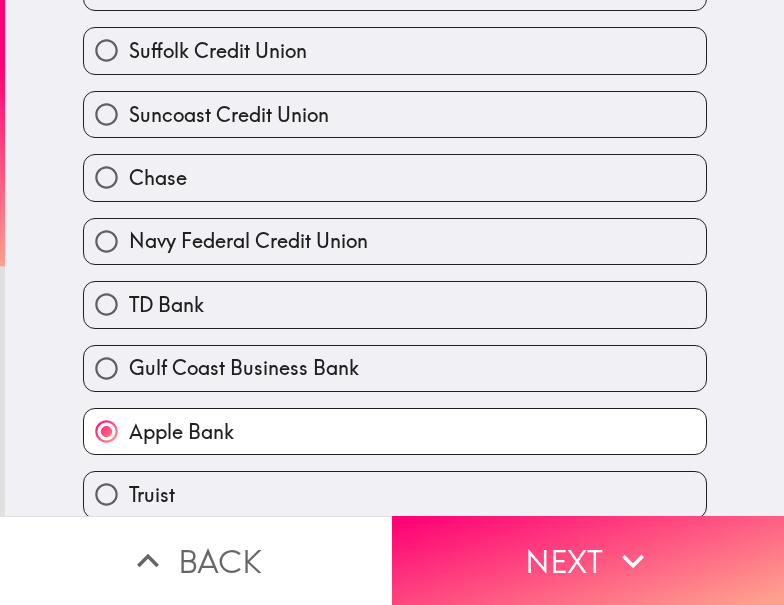 scroll, scrollTop: 0, scrollLeft: 0, axis: both 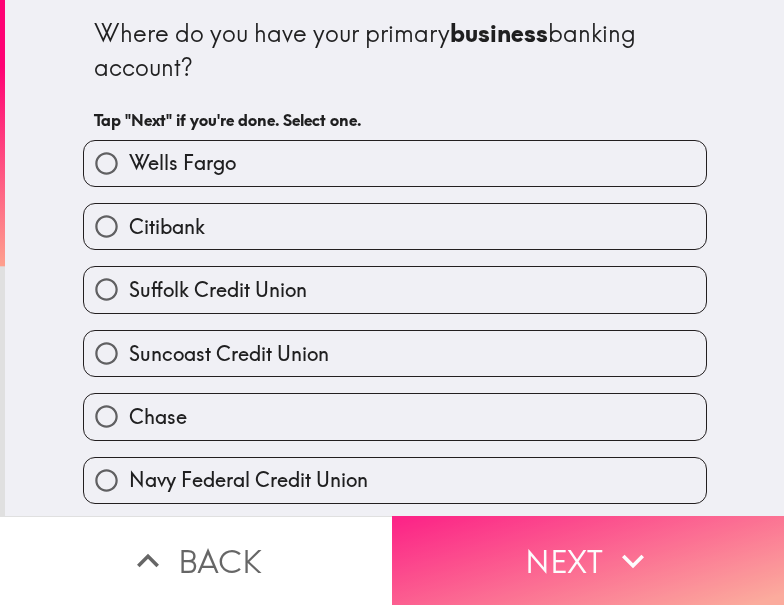 click 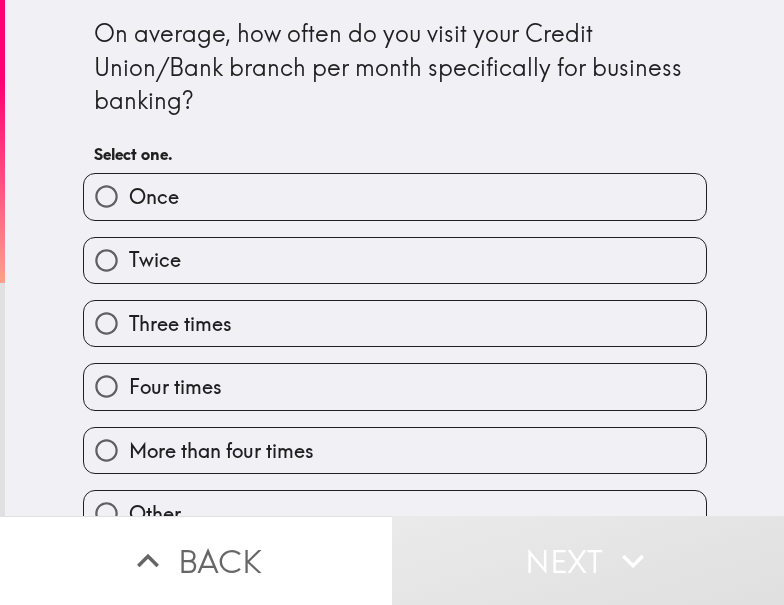 click on "Once" at bounding box center (395, 196) 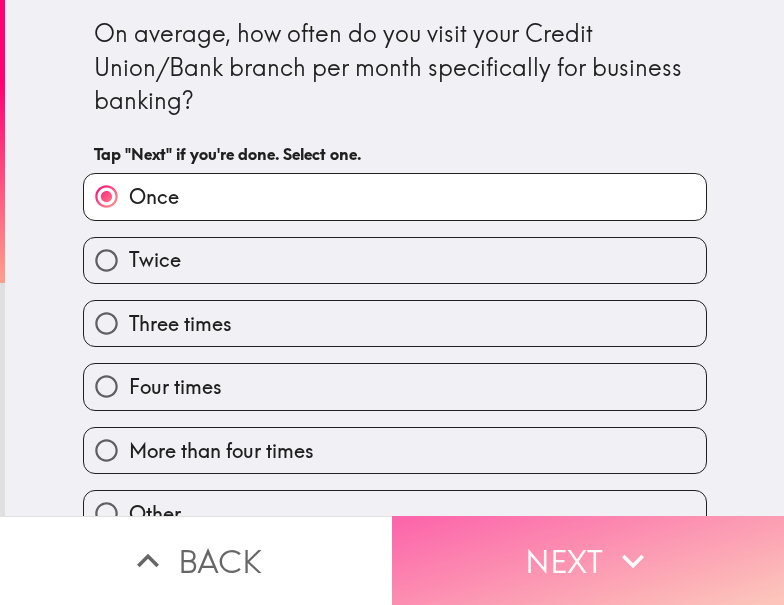 click 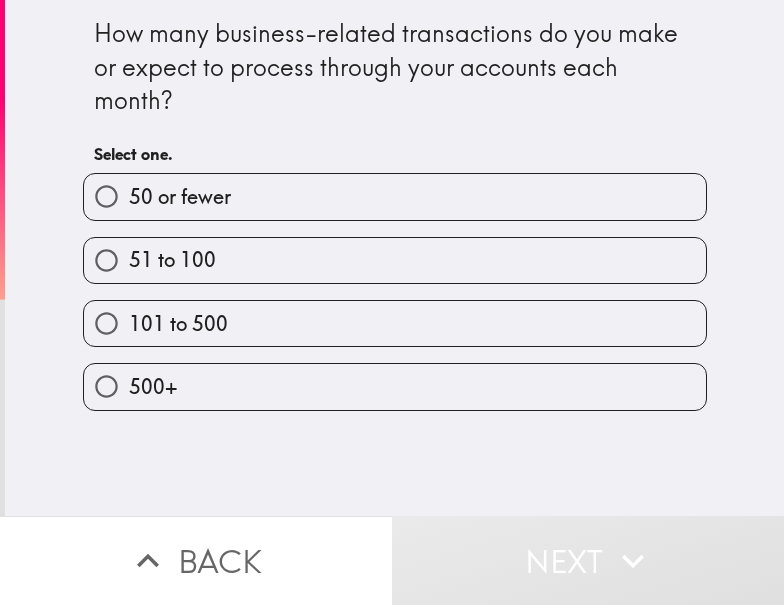 click on "101 to 500" at bounding box center [395, 323] 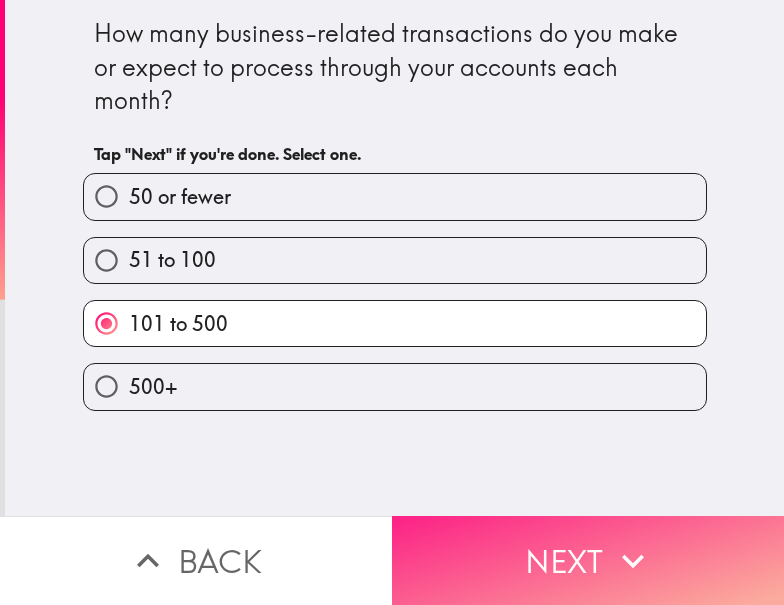 click on "Next" at bounding box center [588, 560] 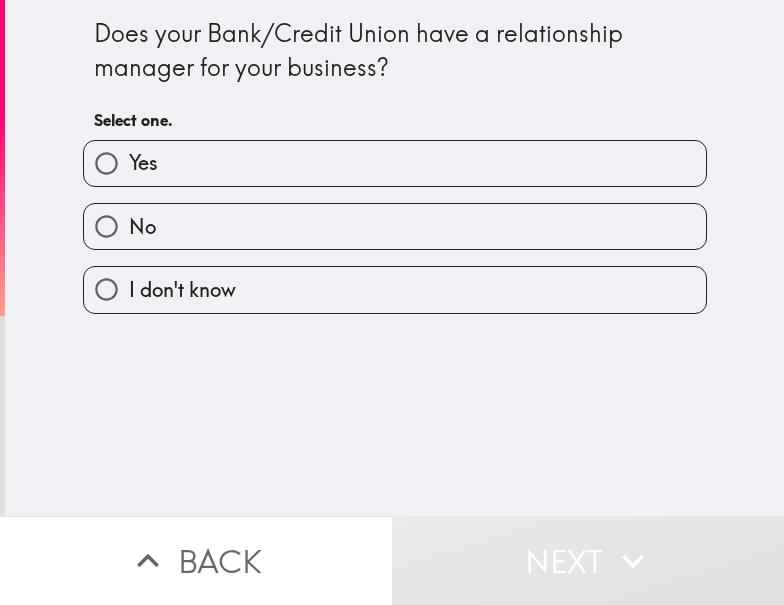 click on "Yes" at bounding box center (395, 163) 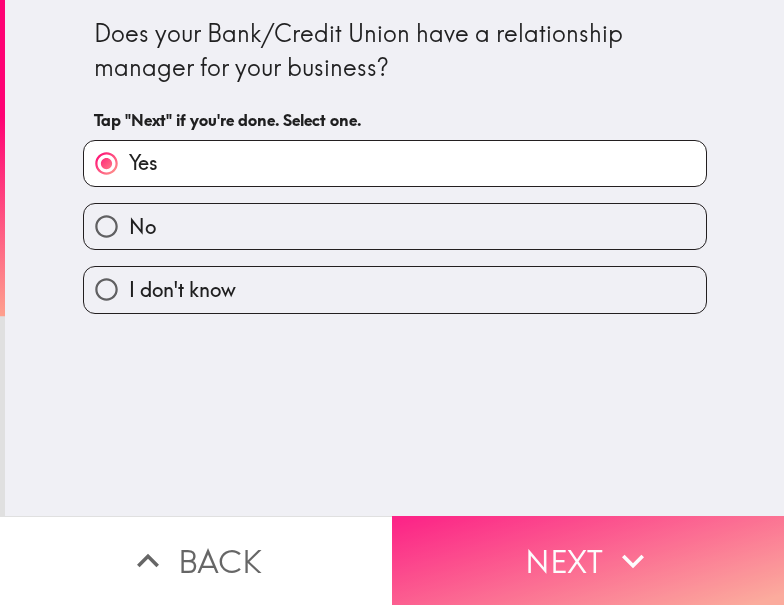 click on "Next" at bounding box center [588, 560] 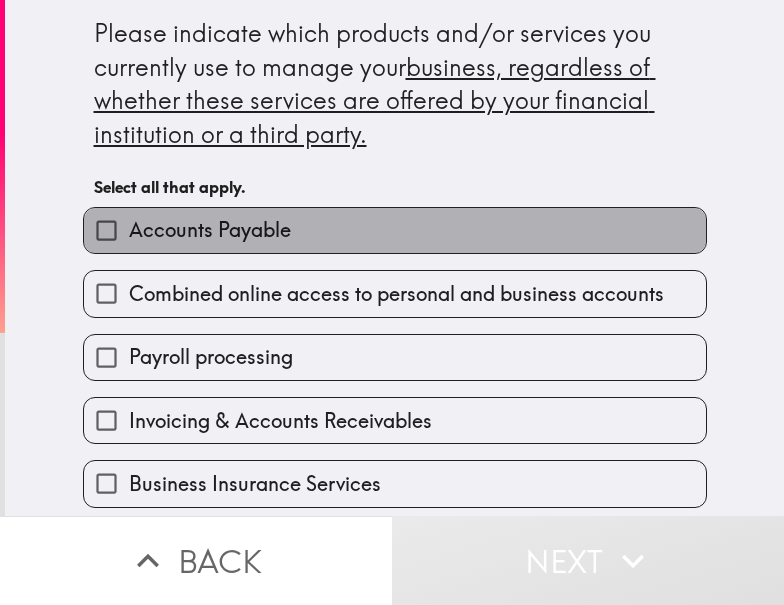 click on "Accounts Payable" at bounding box center (395, 230) 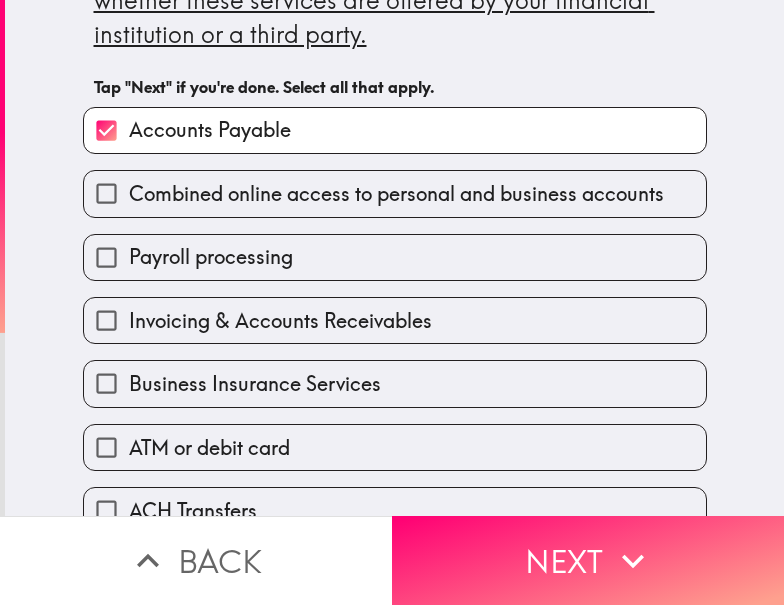 scroll, scrollTop: 200, scrollLeft: 0, axis: vertical 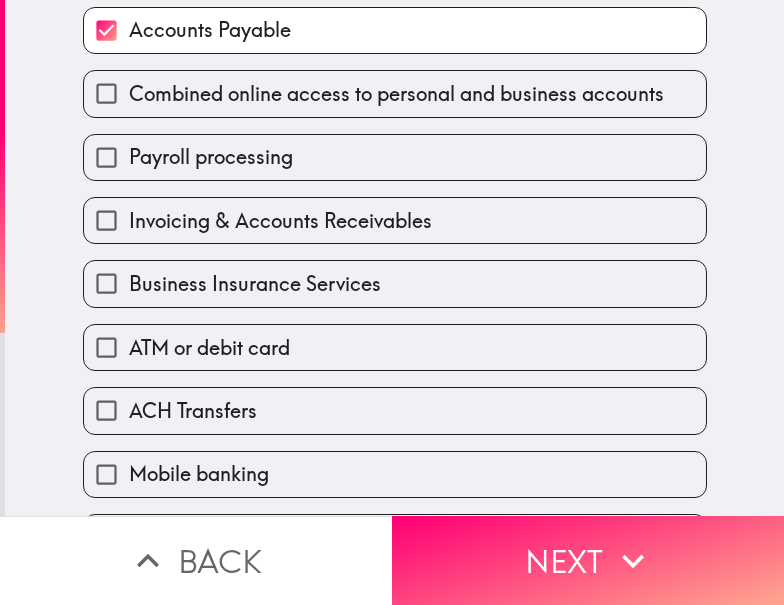 click on "ATM or debit card" at bounding box center (395, 347) 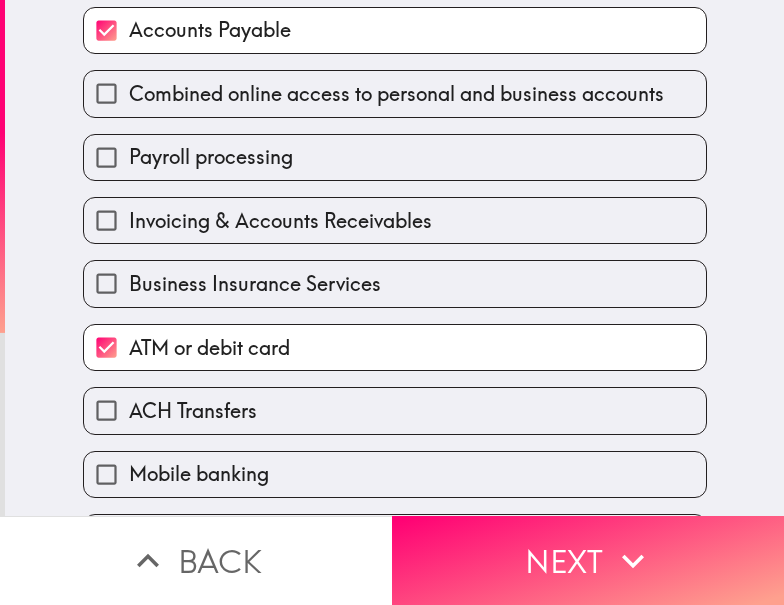 click on "ACH Transfers" at bounding box center [387, 402] 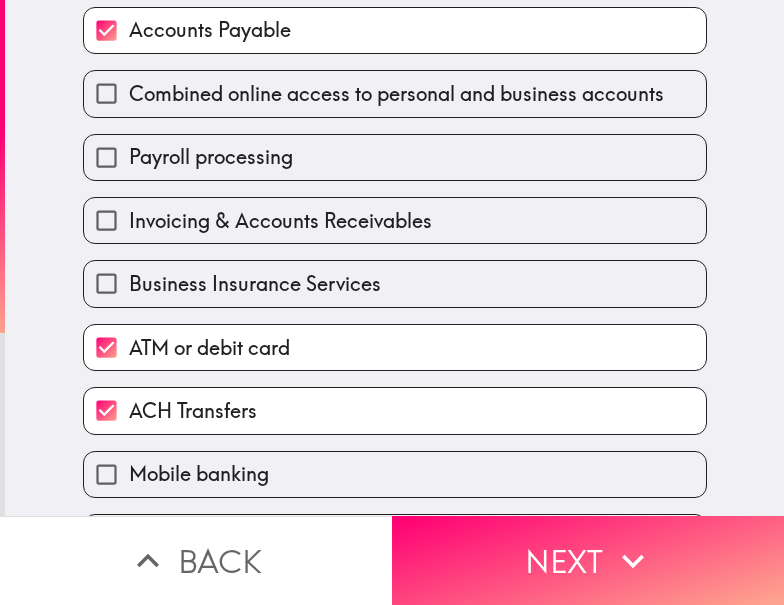 scroll, scrollTop: 300, scrollLeft: 0, axis: vertical 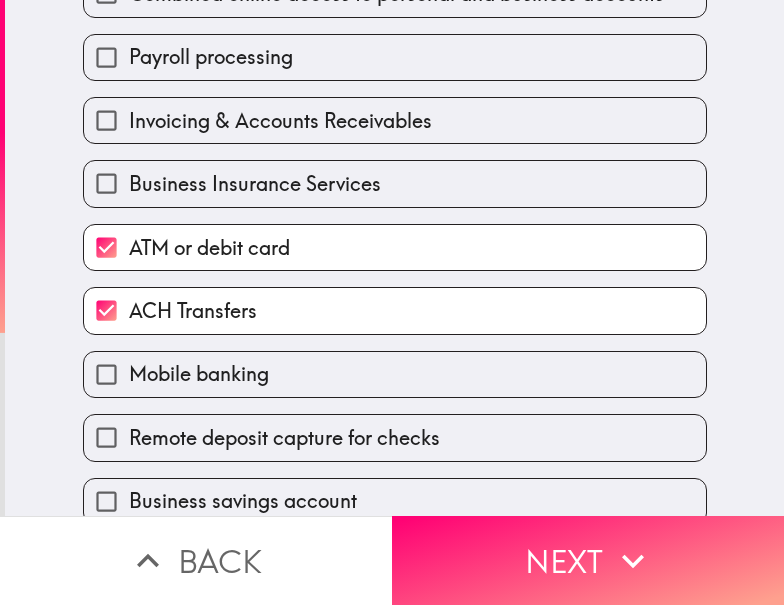 click on "Mobile banking" at bounding box center [395, 374] 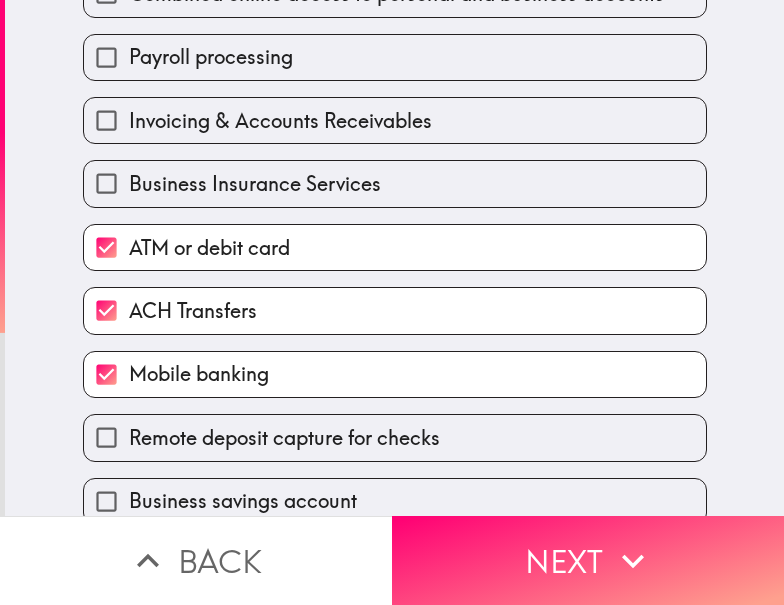 scroll, scrollTop: 600, scrollLeft: 0, axis: vertical 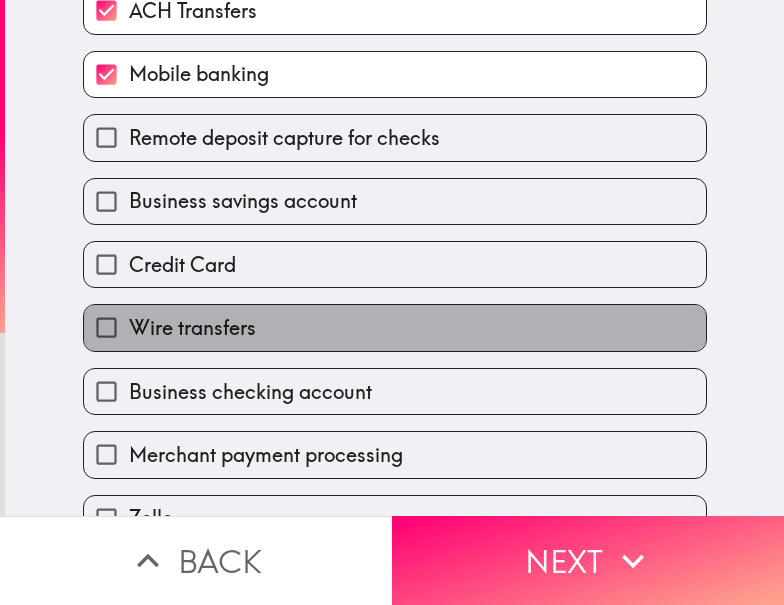click on "Wire transfers" at bounding box center (395, 327) 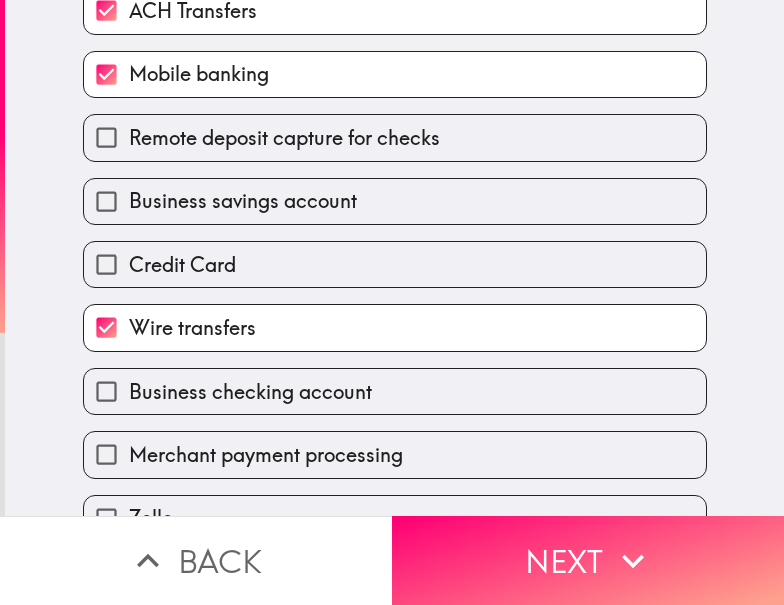 scroll, scrollTop: 707, scrollLeft: 0, axis: vertical 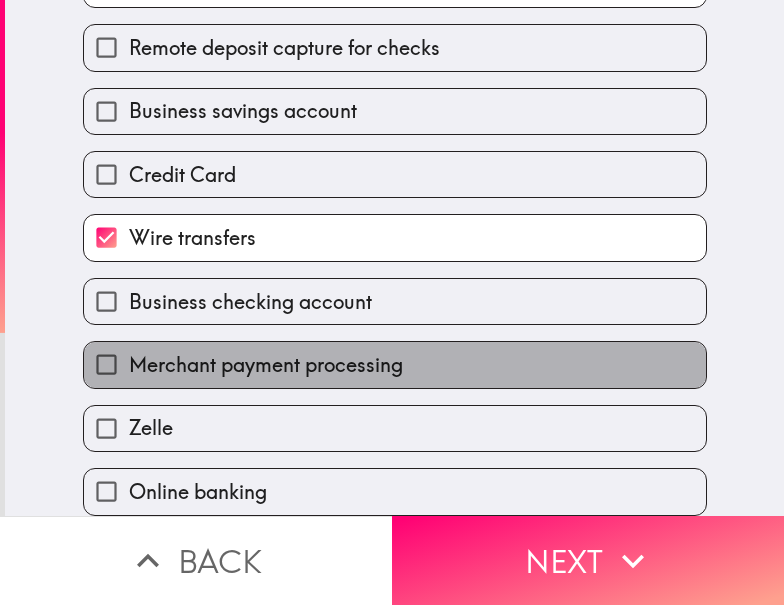 click on "Merchant payment processing" at bounding box center [266, 365] 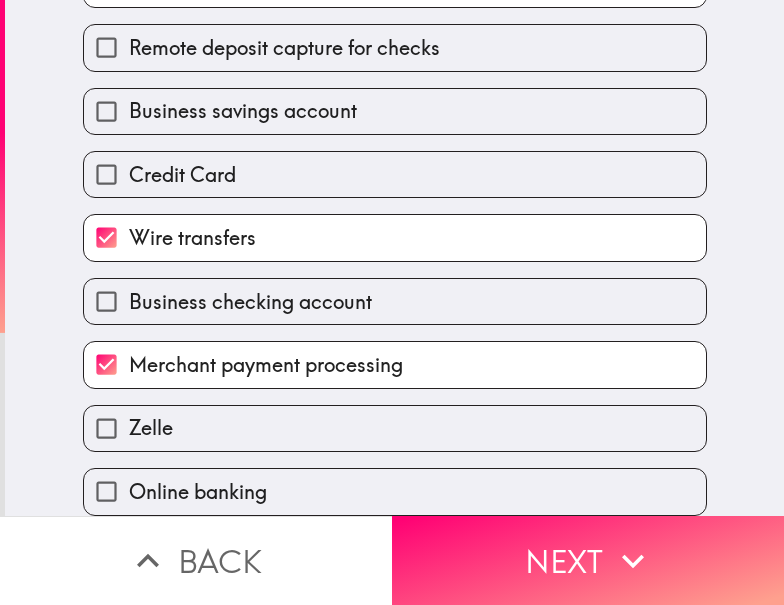 click on "Online banking" at bounding box center (395, 491) 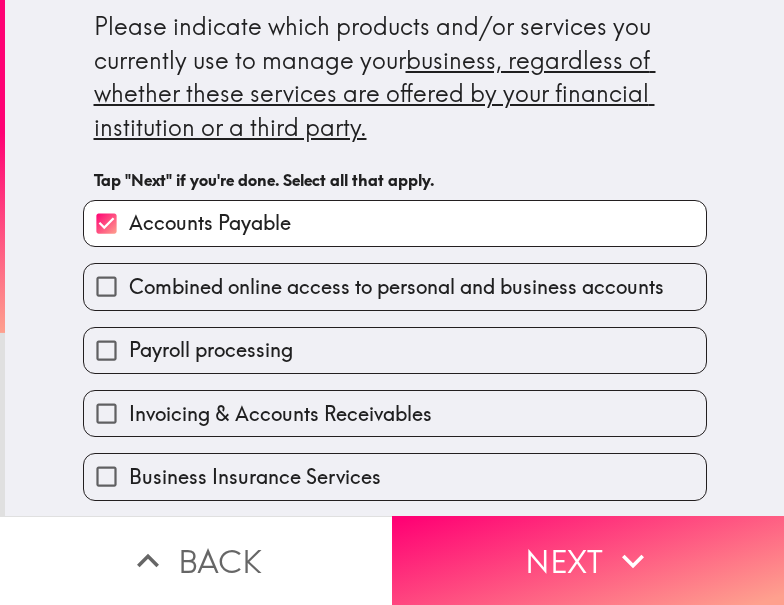 scroll, scrollTop: 207, scrollLeft: 0, axis: vertical 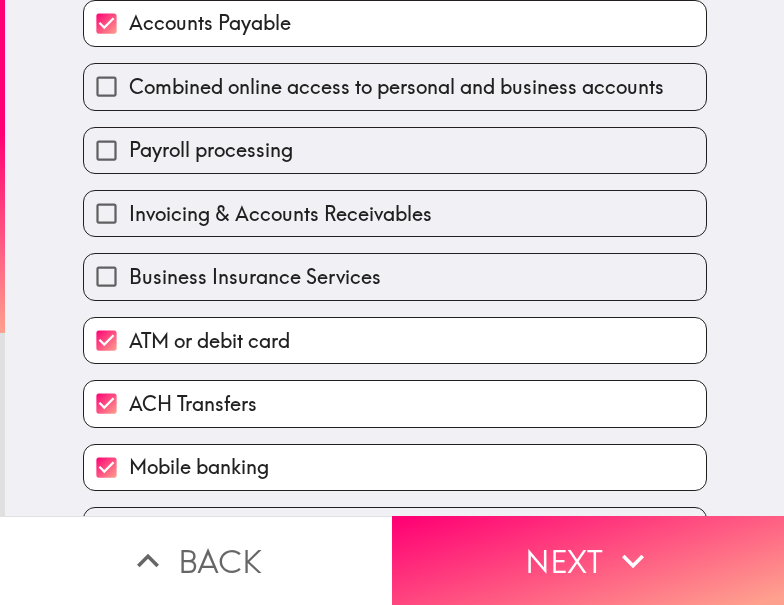 click on "Invoicing & Accounts Receivables" at bounding box center (280, 214) 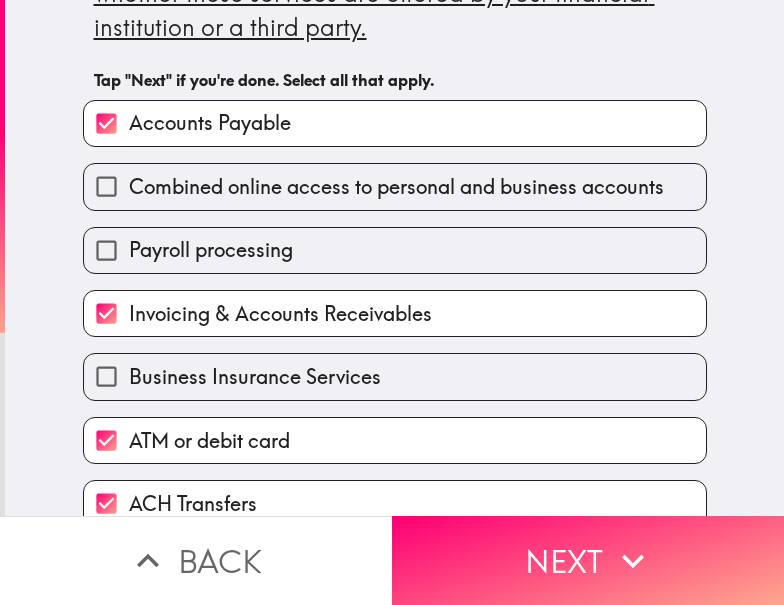 scroll, scrollTop: 207, scrollLeft: 0, axis: vertical 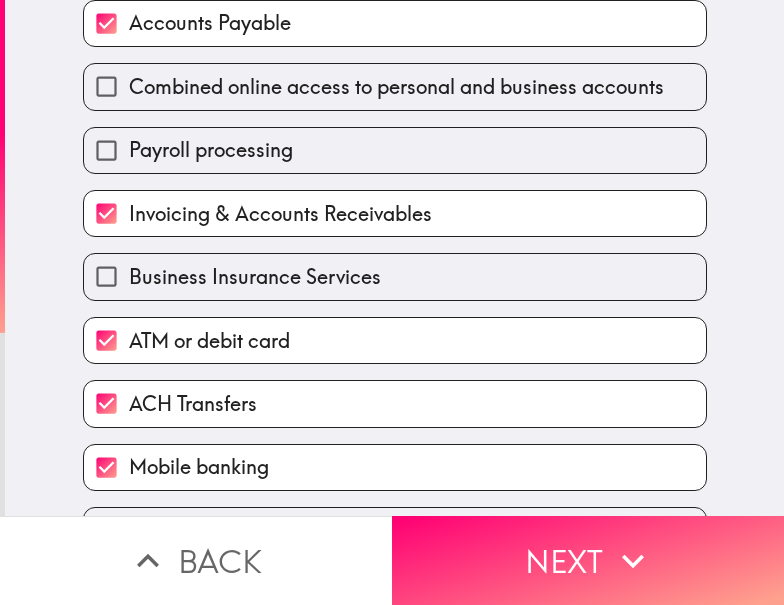 click on "Payroll processing" at bounding box center (211, 150) 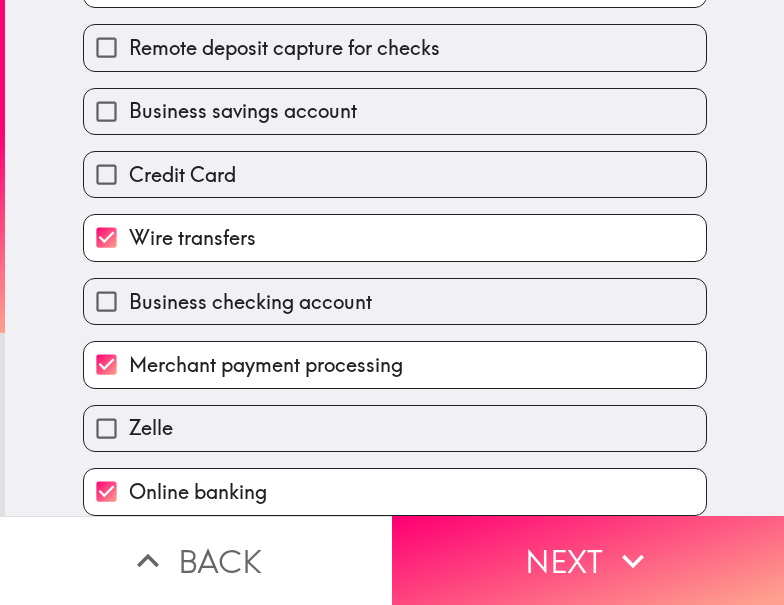 scroll, scrollTop: 707, scrollLeft: 0, axis: vertical 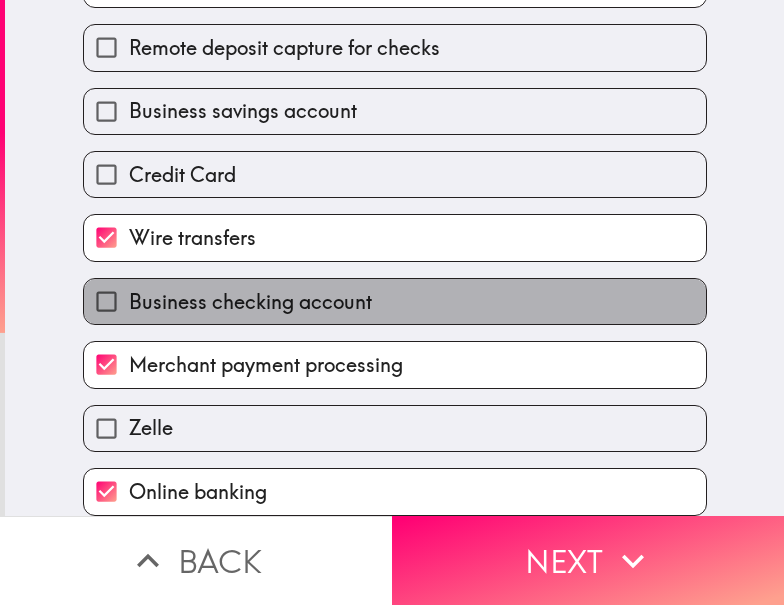 click on "Business checking account" at bounding box center [250, 302] 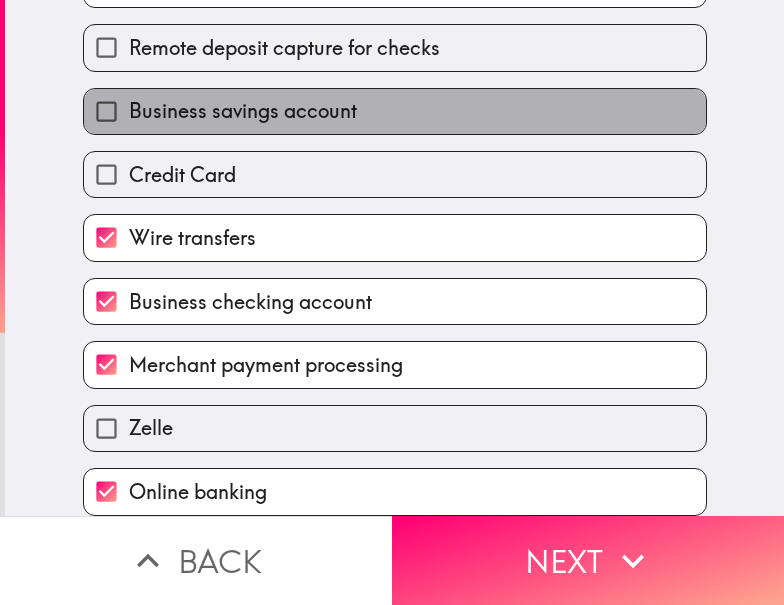 click on "Business savings account" at bounding box center (243, 111) 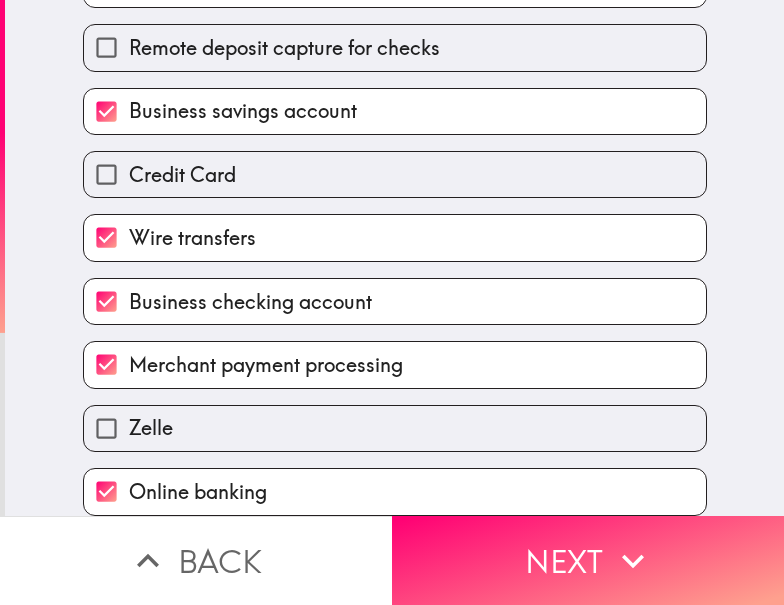 scroll, scrollTop: 307, scrollLeft: 0, axis: vertical 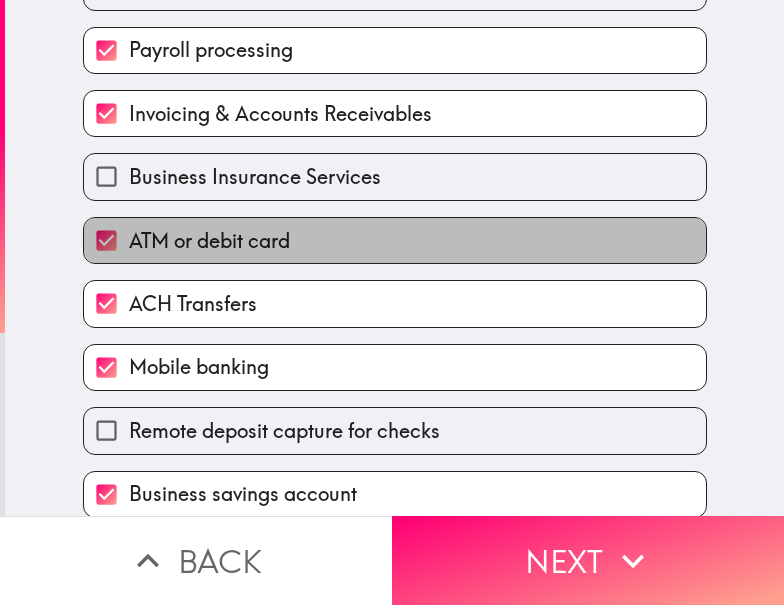 click on "ATM or debit card" at bounding box center [209, 241] 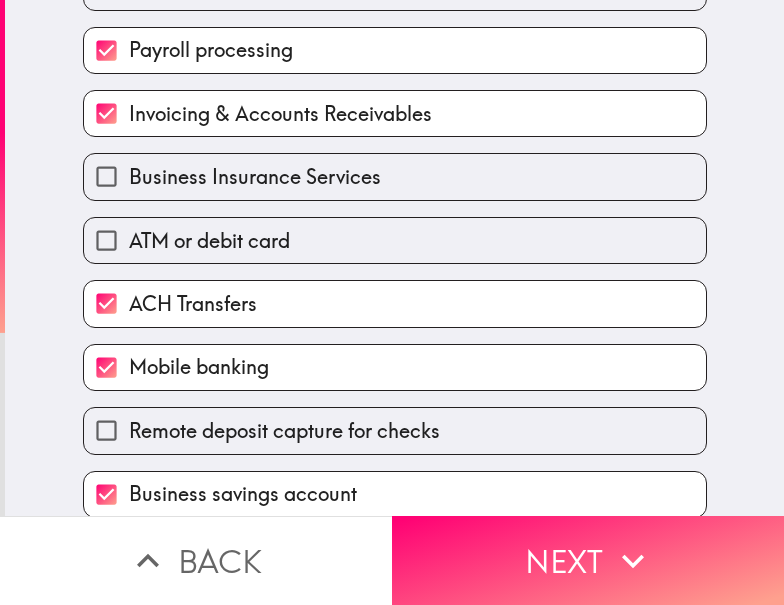 scroll, scrollTop: 107, scrollLeft: 0, axis: vertical 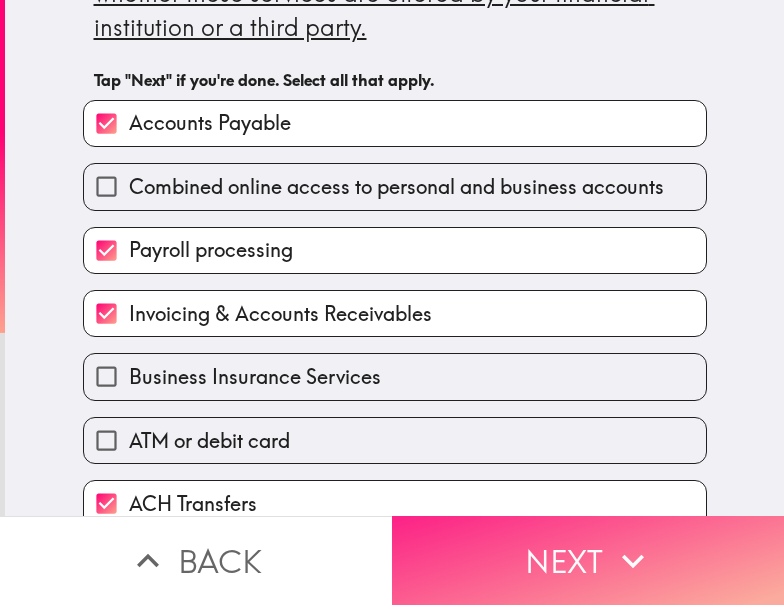 click on "Next" at bounding box center [588, 560] 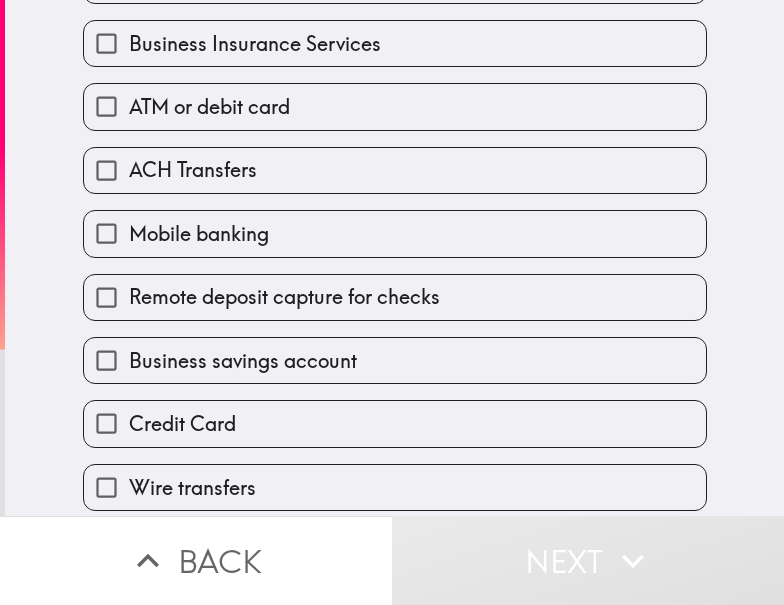 scroll, scrollTop: 507, scrollLeft: 0, axis: vertical 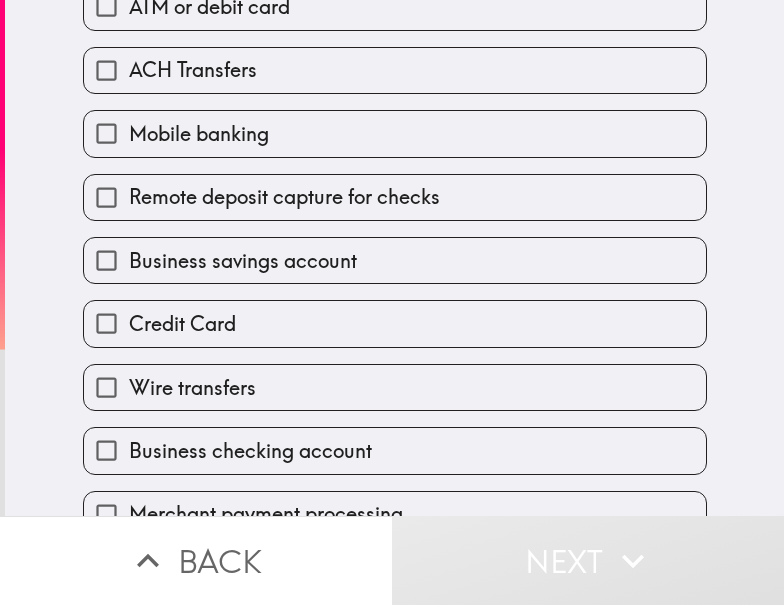 click on "Credit Card" at bounding box center (395, 323) 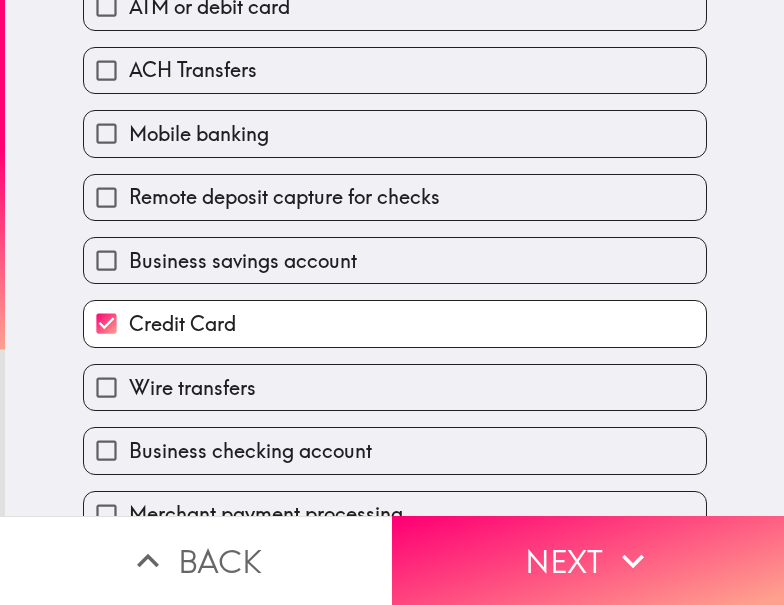 scroll, scrollTop: 747, scrollLeft: 0, axis: vertical 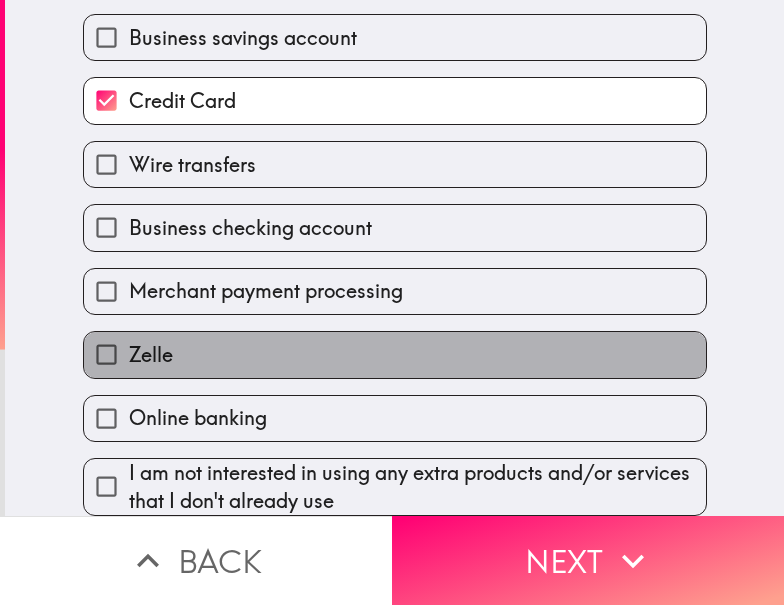 click on "Zelle" at bounding box center (395, 354) 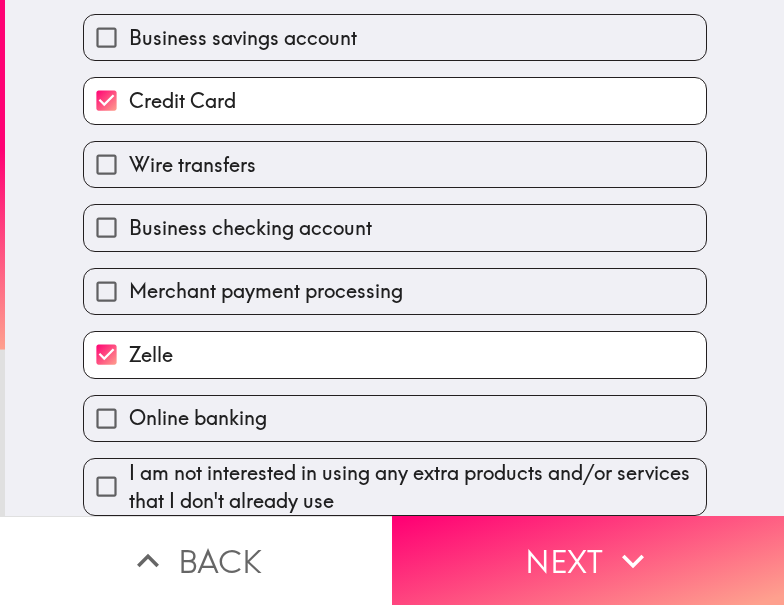 scroll, scrollTop: 447, scrollLeft: 0, axis: vertical 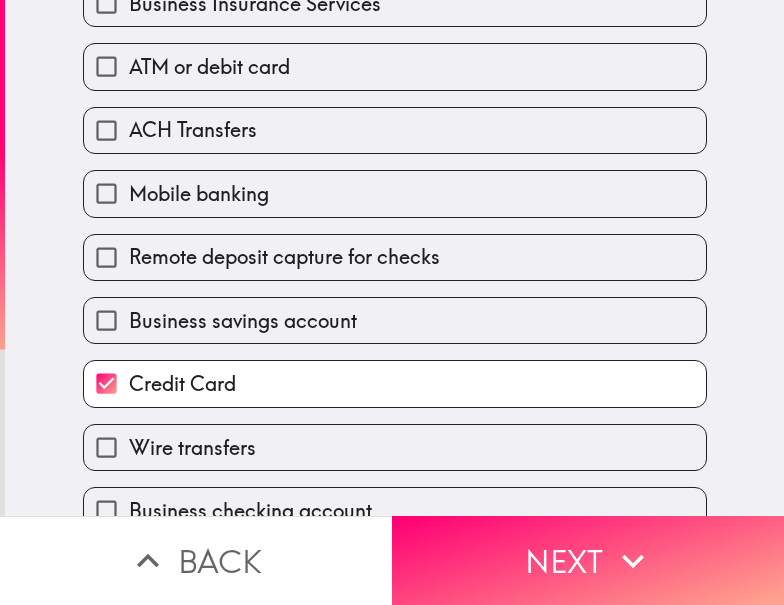 click on "ATM or debit card" at bounding box center (209, 67) 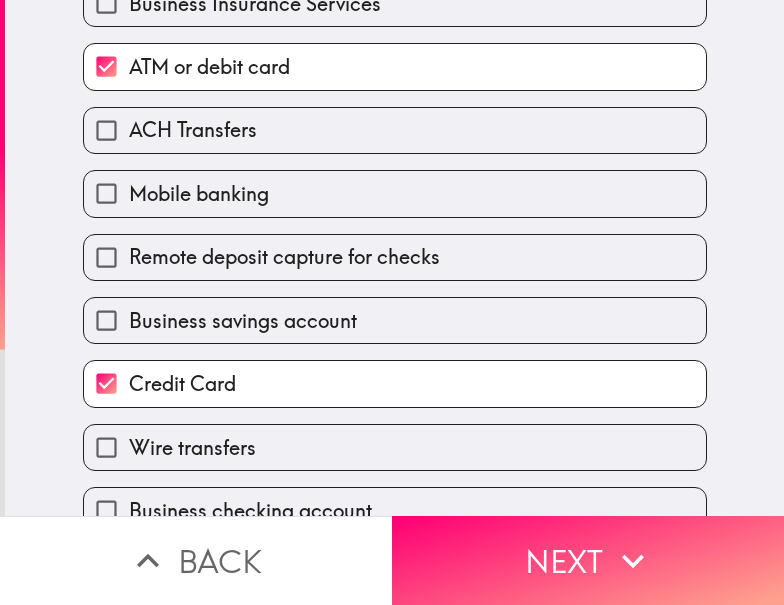 click on "ATM or debit card" at bounding box center [395, 66] 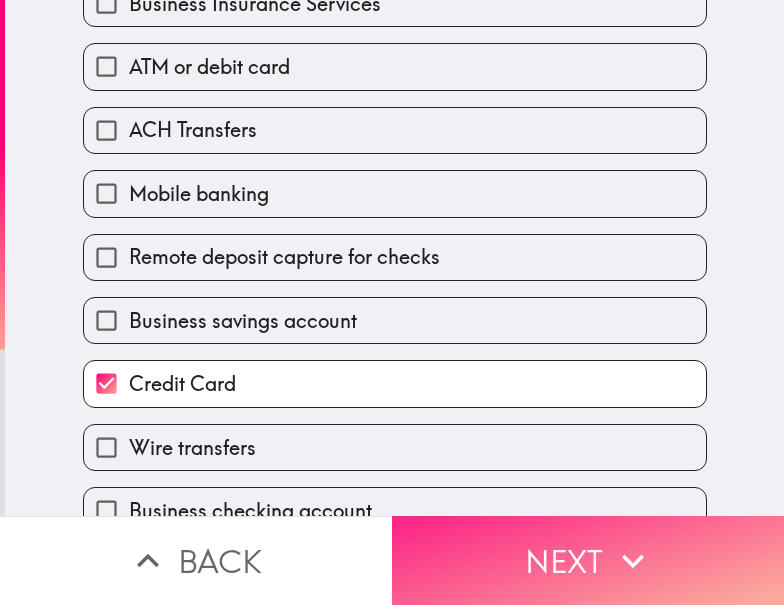 drag, startPoint x: 642, startPoint y: 528, endPoint x: 661, endPoint y: 527, distance: 19.026299 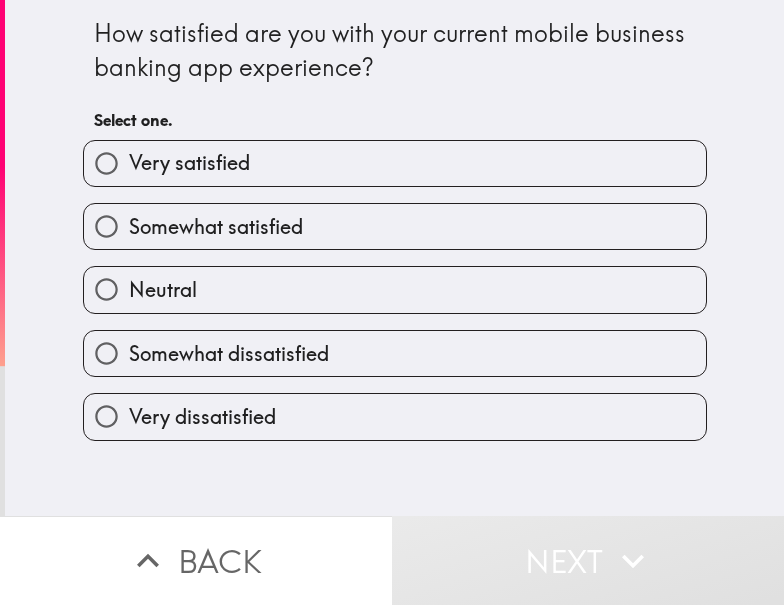 scroll, scrollTop: 0, scrollLeft: 0, axis: both 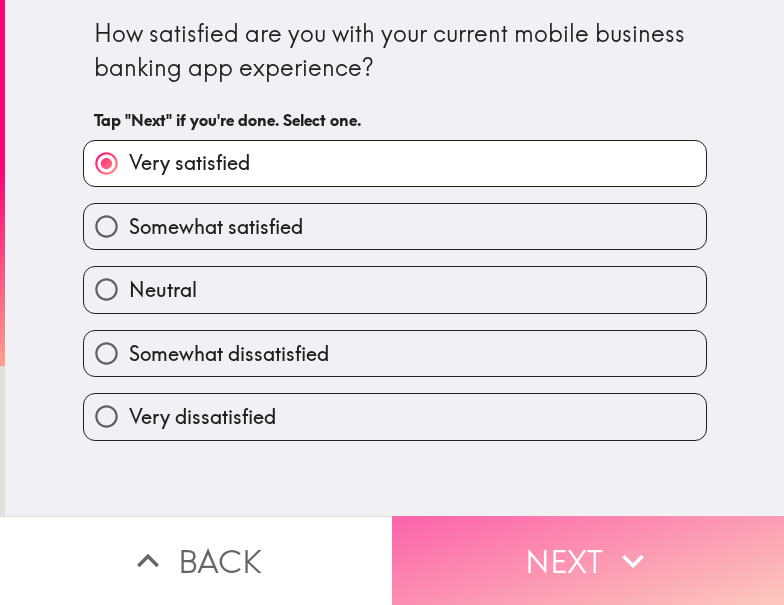 click 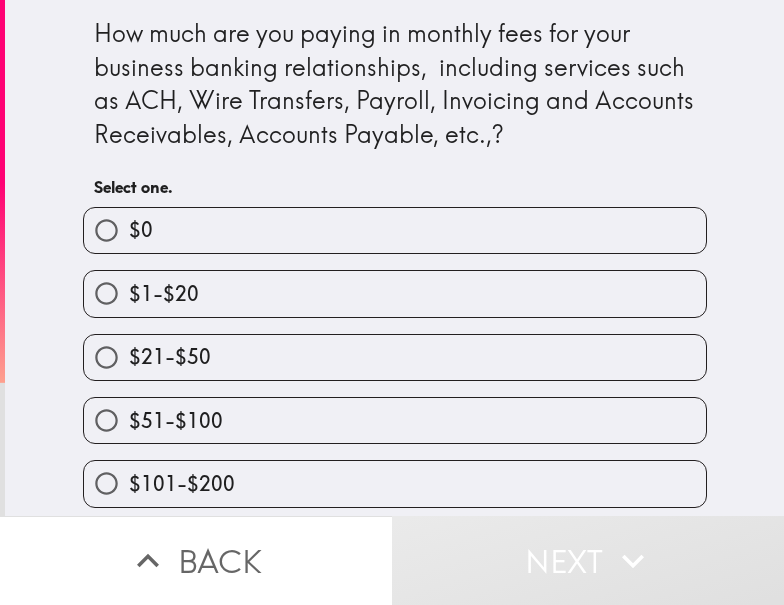 click on "$51-$100" at bounding box center (395, 420) 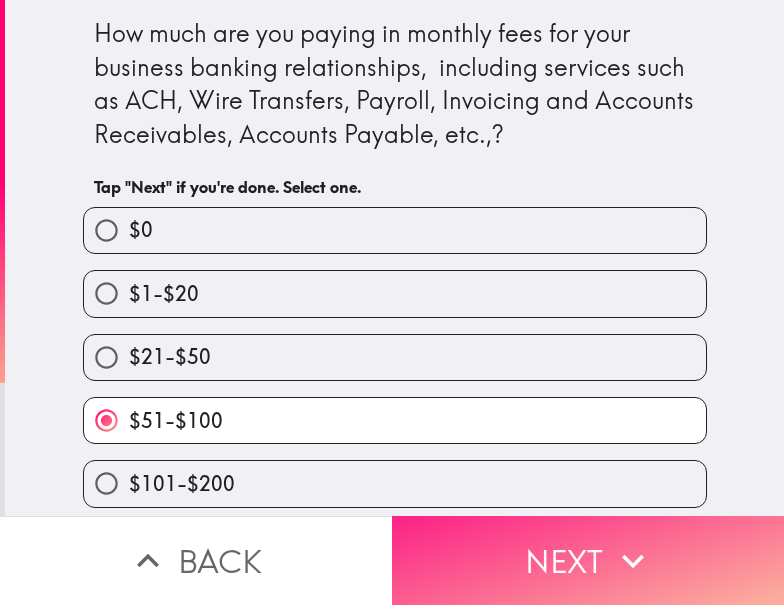 click on "Next" at bounding box center (588, 560) 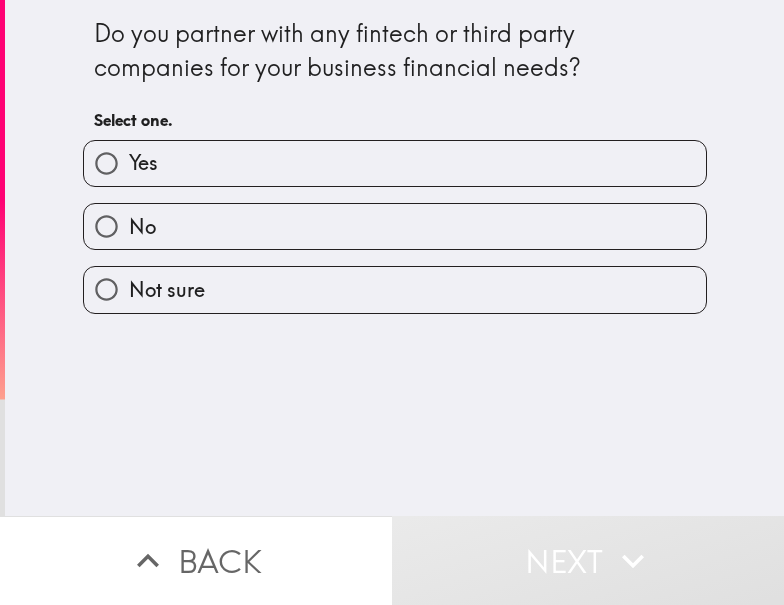 drag, startPoint x: 697, startPoint y: 151, endPoint x: 677, endPoint y: 151, distance: 20 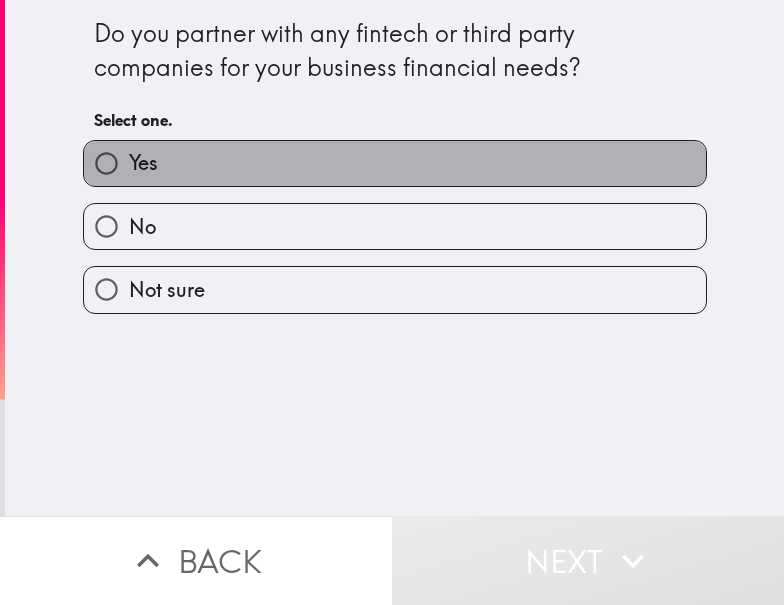 click on "Yes" at bounding box center [395, 163] 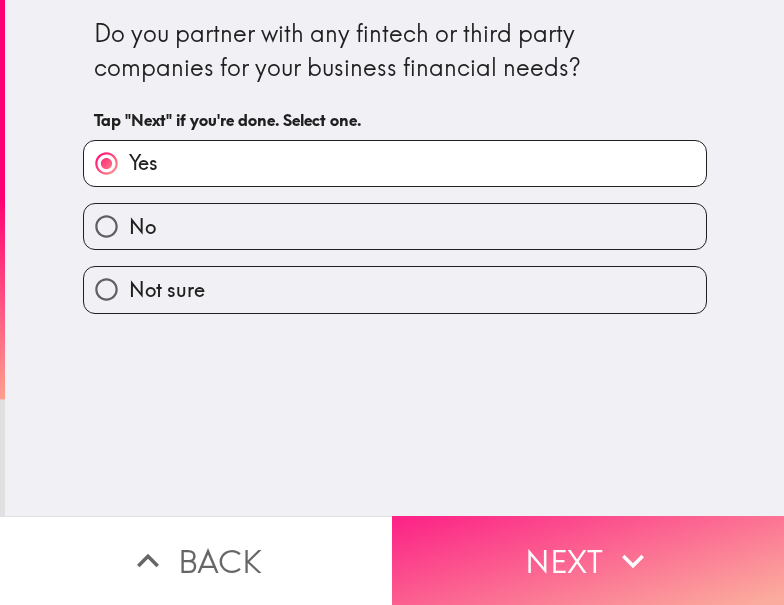 click on "Next" at bounding box center (588, 560) 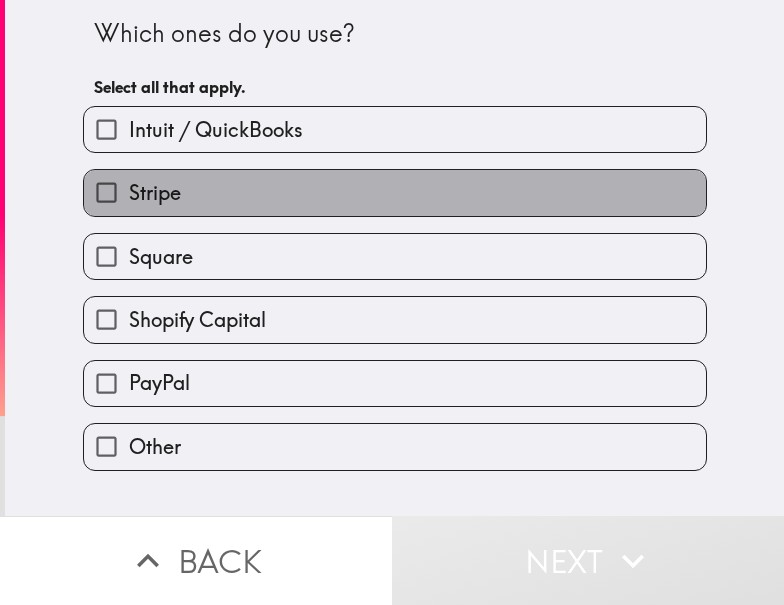 click on "Stripe" at bounding box center (395, 192) 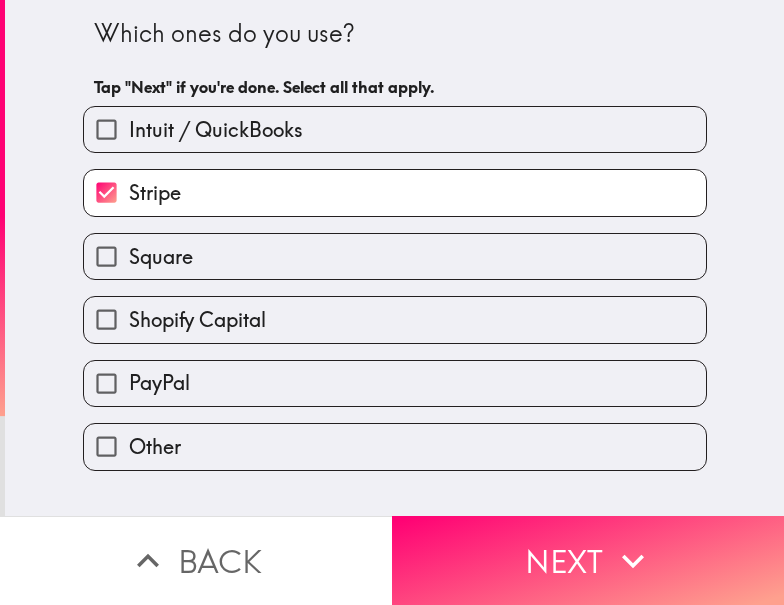 click on "PayPal" at bounding box center [395, 383] 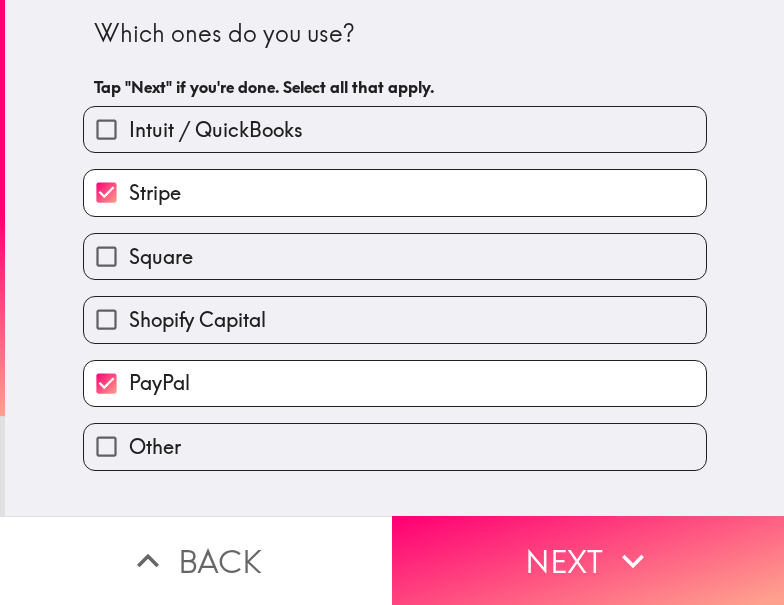 click on "Intuit / QuickBooks" at bounding box center [395, 129] 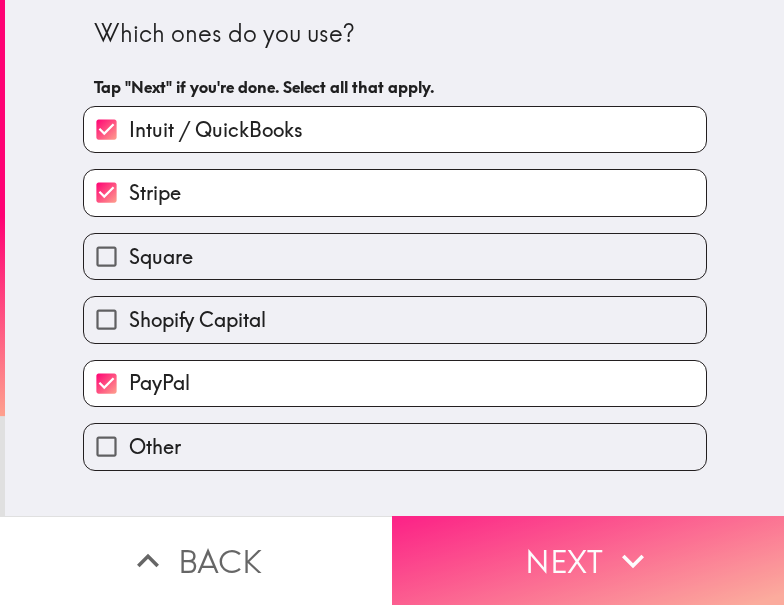 click 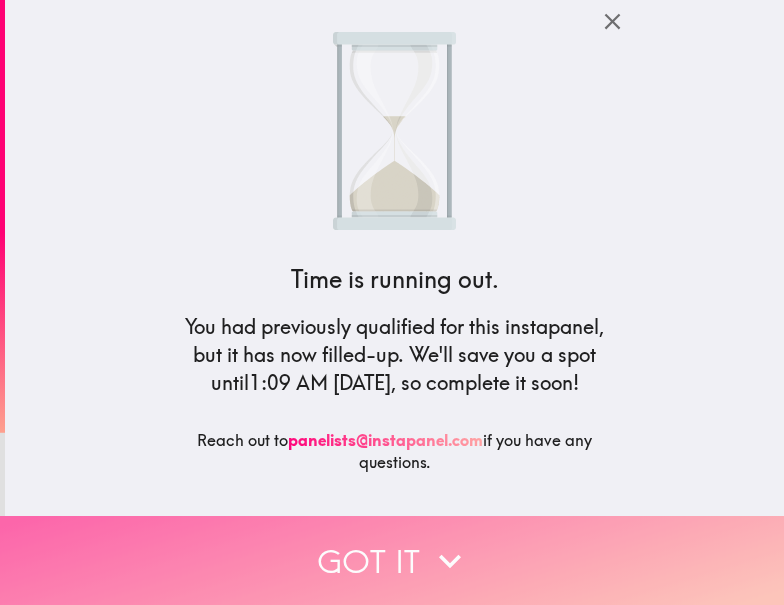 click on "Got it" at bounding box center (392, 560) 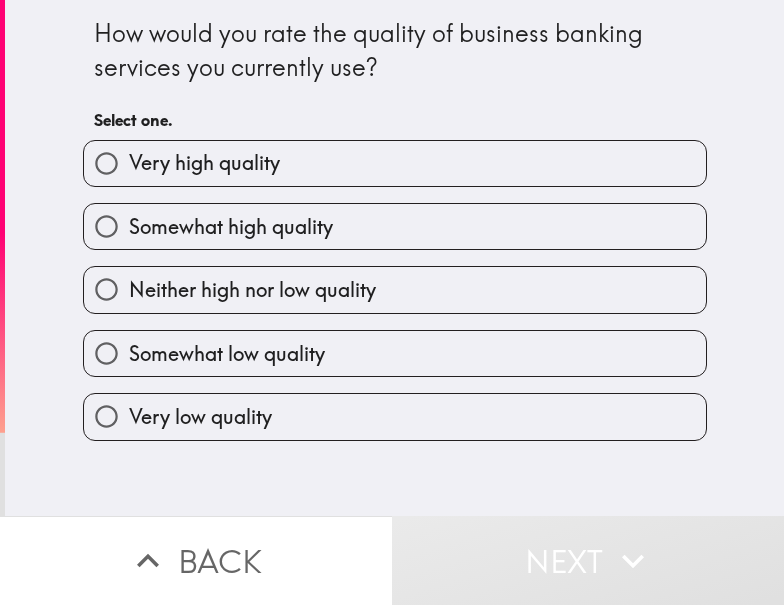 drag, startPoint x: 271, startPoint y: 231, endPoint x: 627, endPoint y: 239, distance: 356.08987 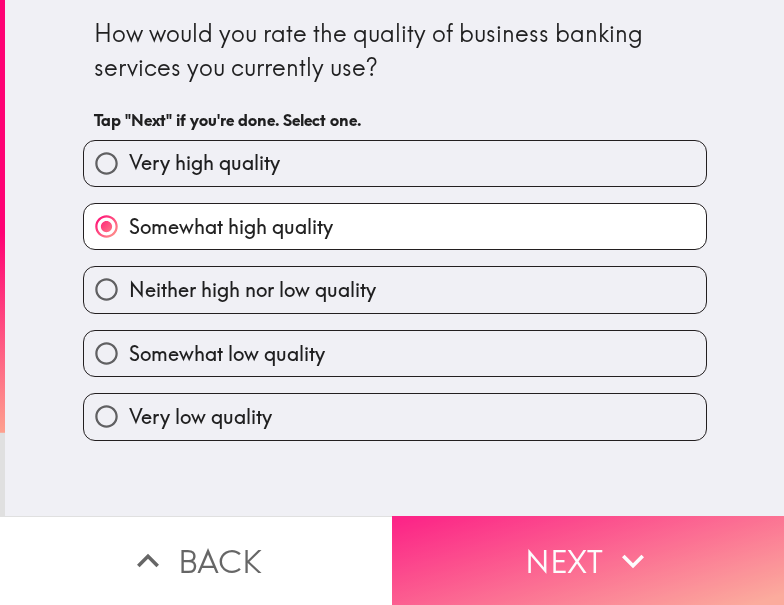 click on "Next" at bounding box center [588, 560] 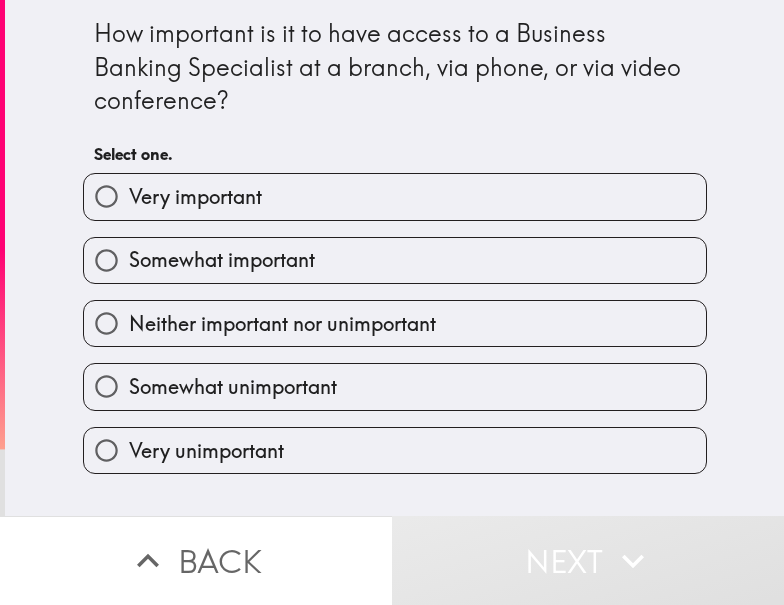 drag, startPoint x: 434, startPoint y: 187, endPoint x: 462, endPoint y: 194, distance: 28.86174 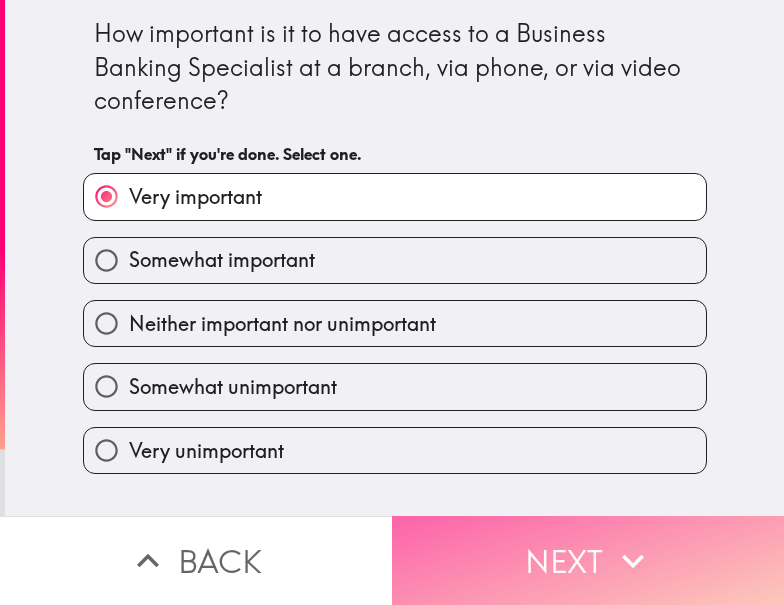 click on "Next" at bounding box center [588, 560] 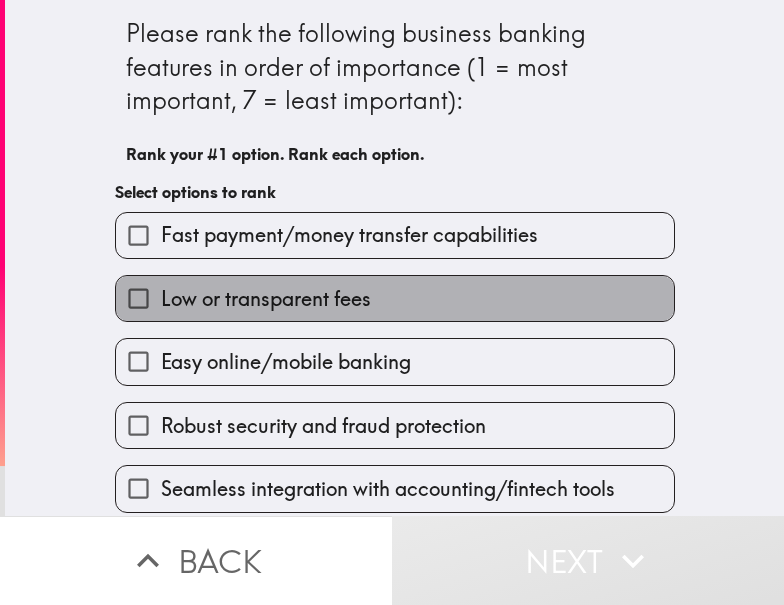 click on "Low or transparent fees" at bounding box center [395, 298] 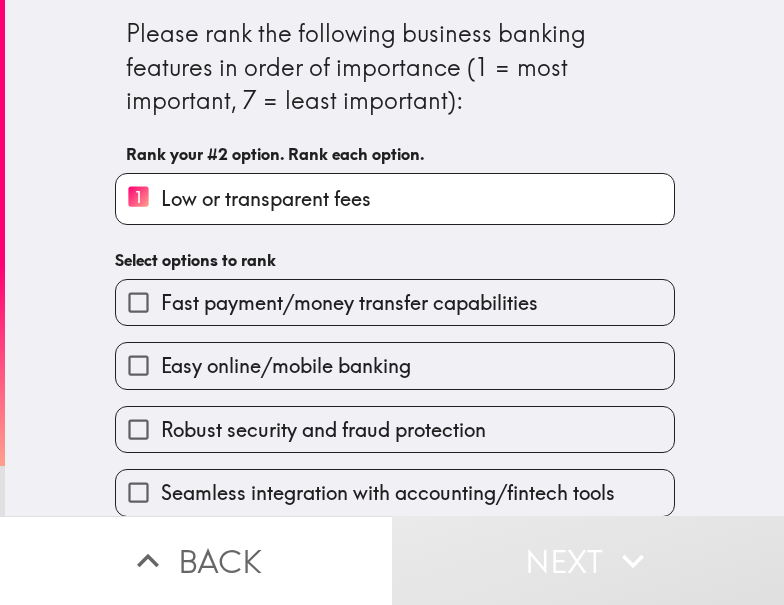 click on "Robust security and fraud protection" at bounding box center [323, 430] 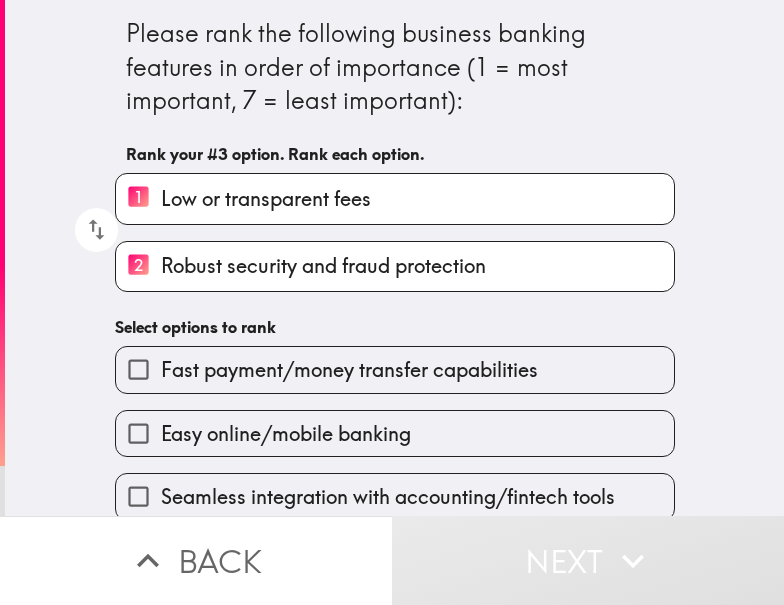 click on "Seamless integration with accounting/fintech tools" at bounding box center [395, 496] 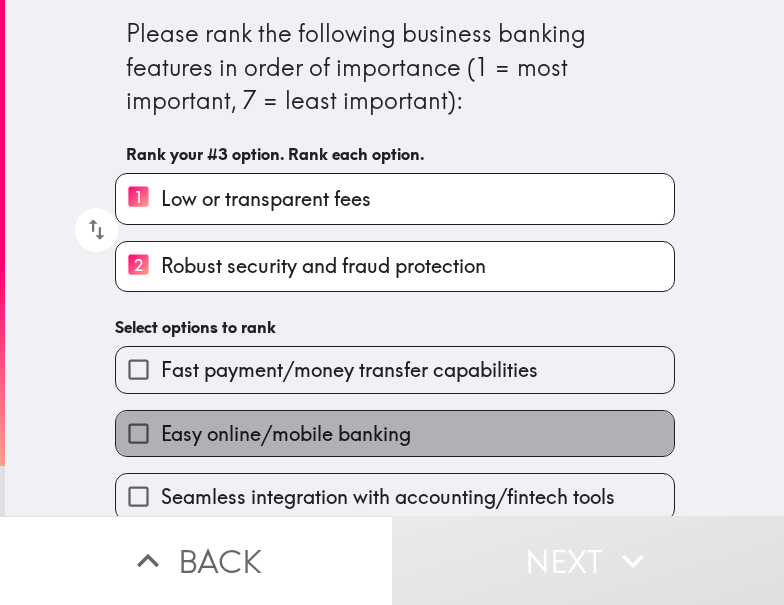 click on "Easy online/mobile banking" at bounding box center [286, 434] 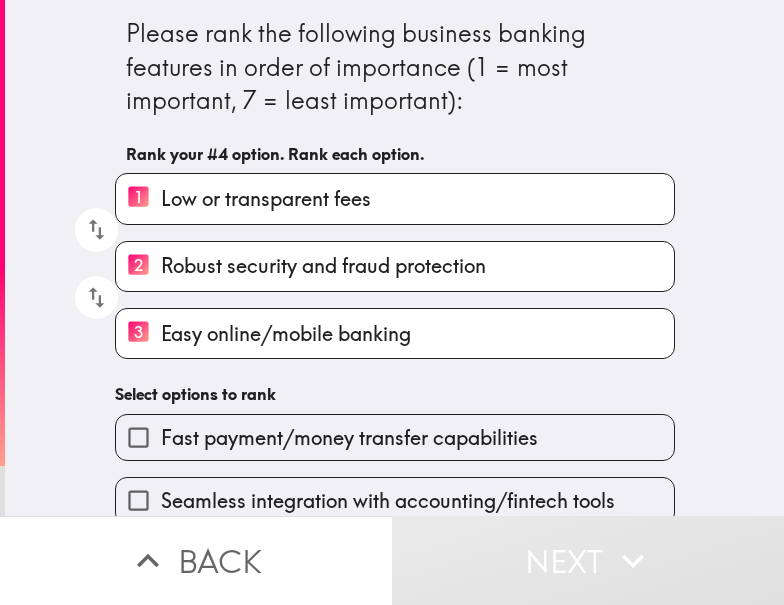 scroll, scrollTop: 153, scrollLeft: 0, axis: vertical 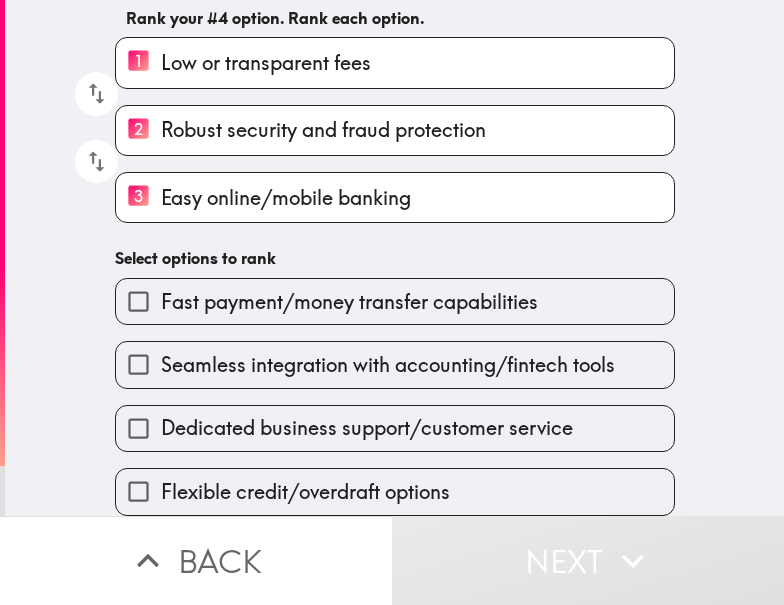 click on "Dedicated business support/customer service" at bounding box center [395, 428] 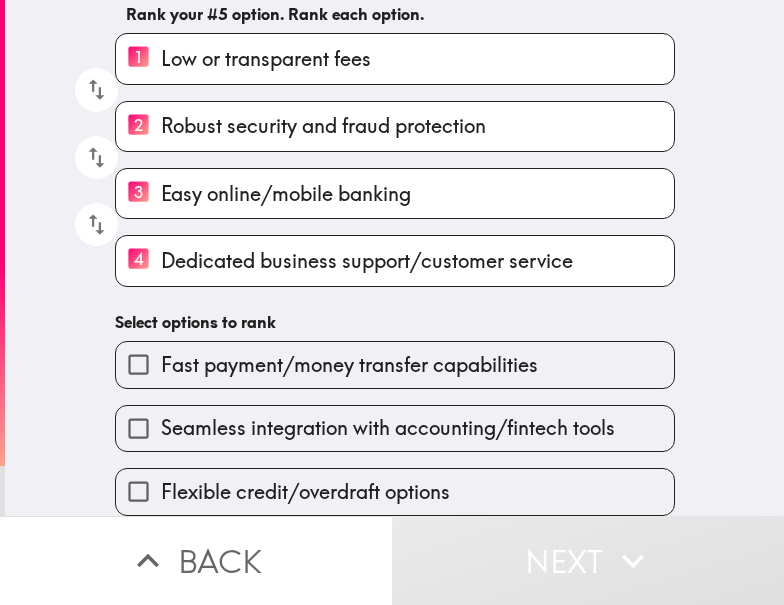 click on "Seamless integration with accounting/fintech tools" at bounding box center (387, 420) 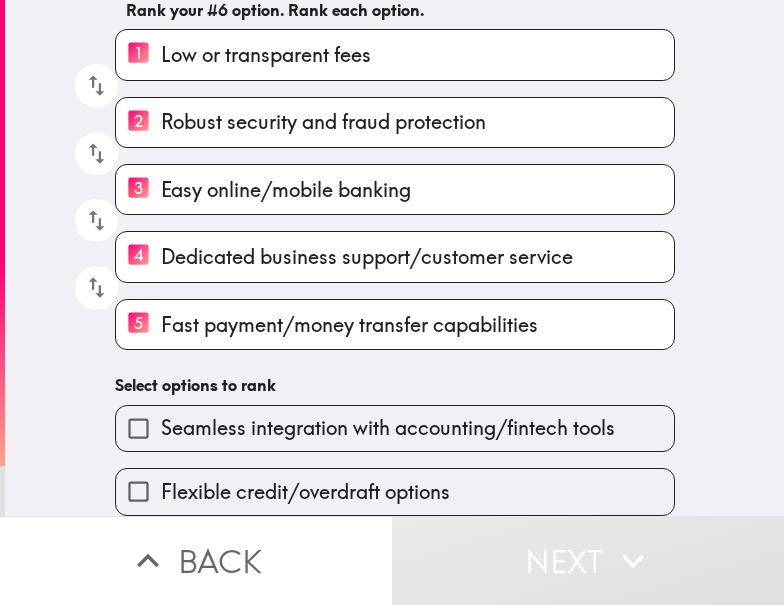 click on "Flexible credit/overdraft options" at bounding box center (387, 483) 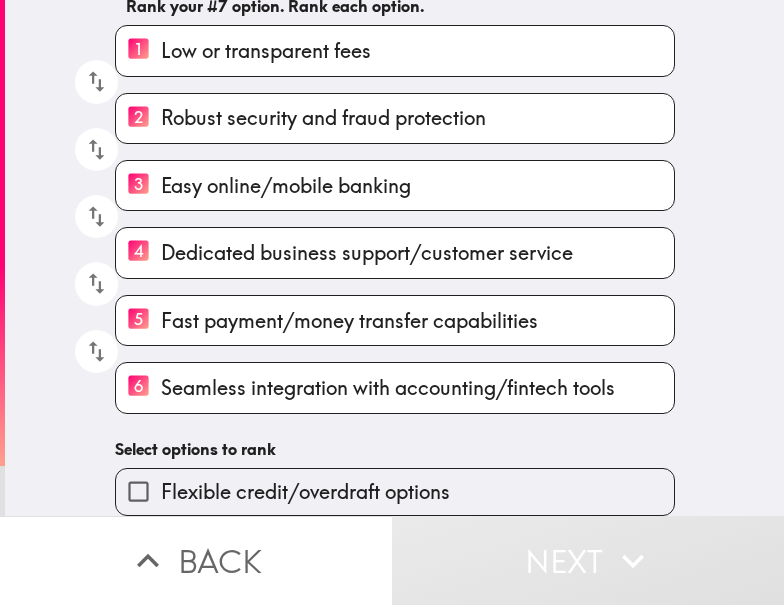 click on "Flexible credit/overdraft options" at bounding box center (305, 492) 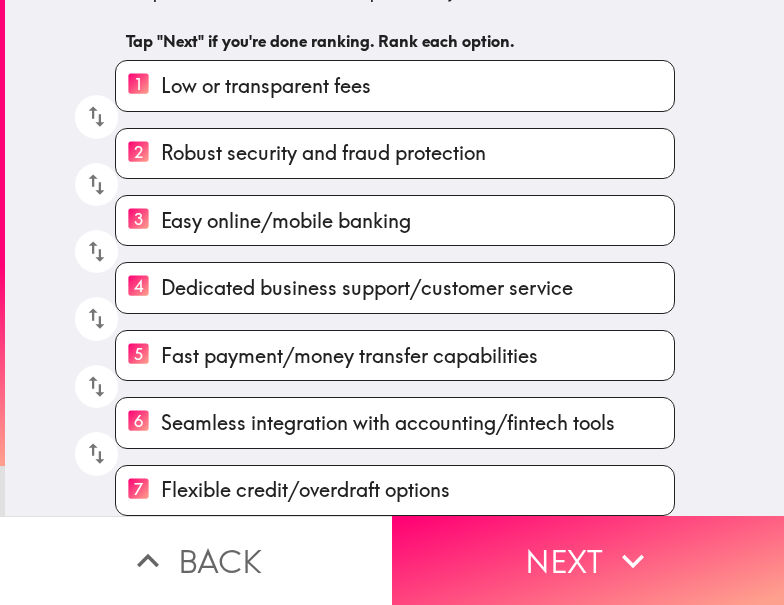scroll, scrollTop: 130, scrollLeft: 0, axis: vertical 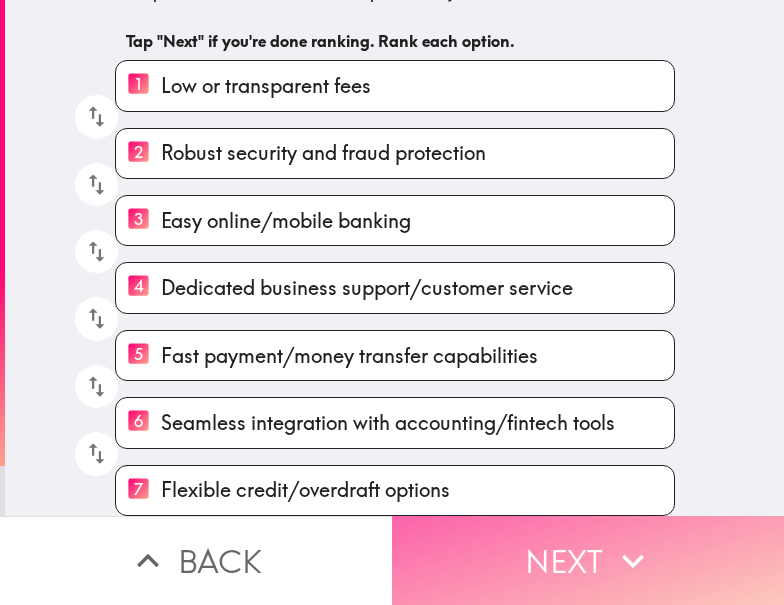 drag, startPoint x: 561, startPoint y: 550, endPoint x: 761, endPoint y: 555, distance: 200.06248 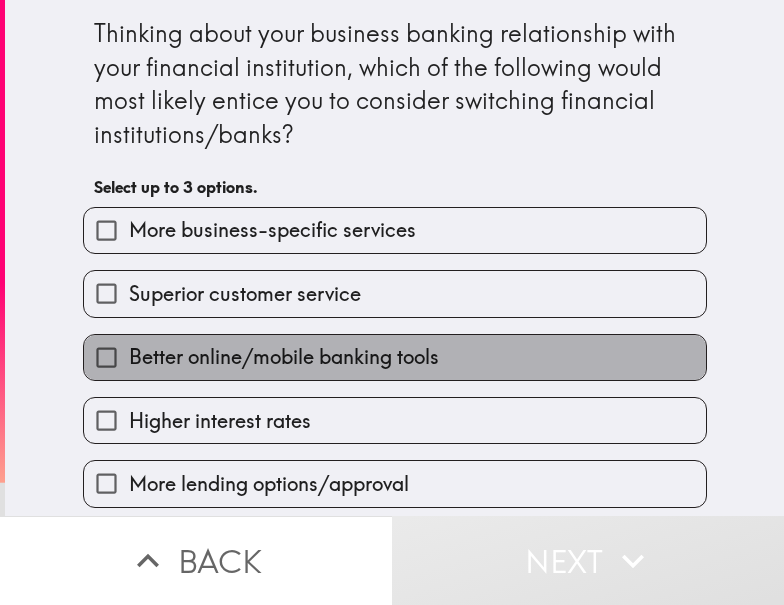 click on "Better online/mobile banking tools" at bounding box center [395, 357] 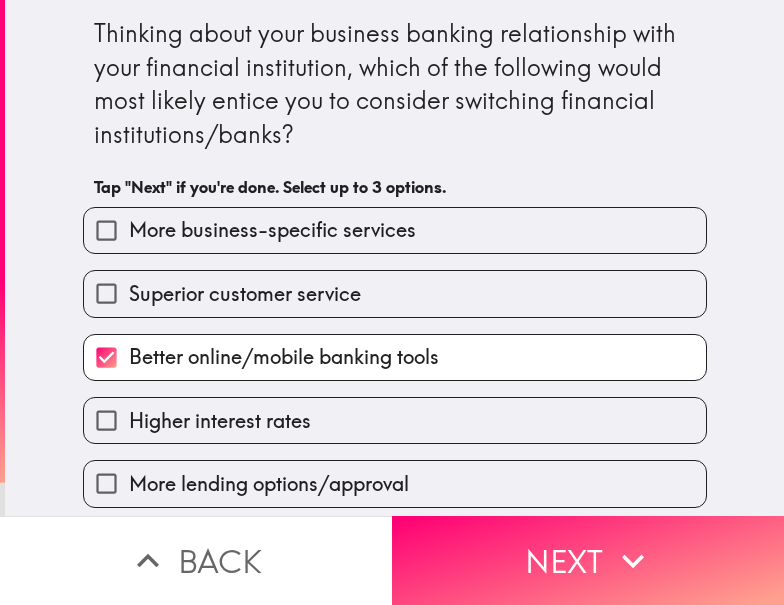 click on "Superior customer service" at bounding box center (387, 285) 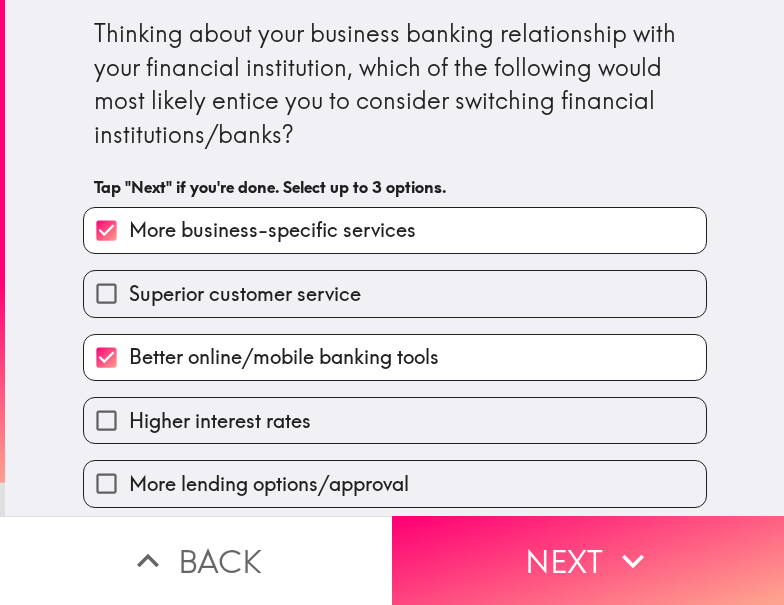 scroll, scrollTop: 199, scrollLeft: 0, axis: vertical 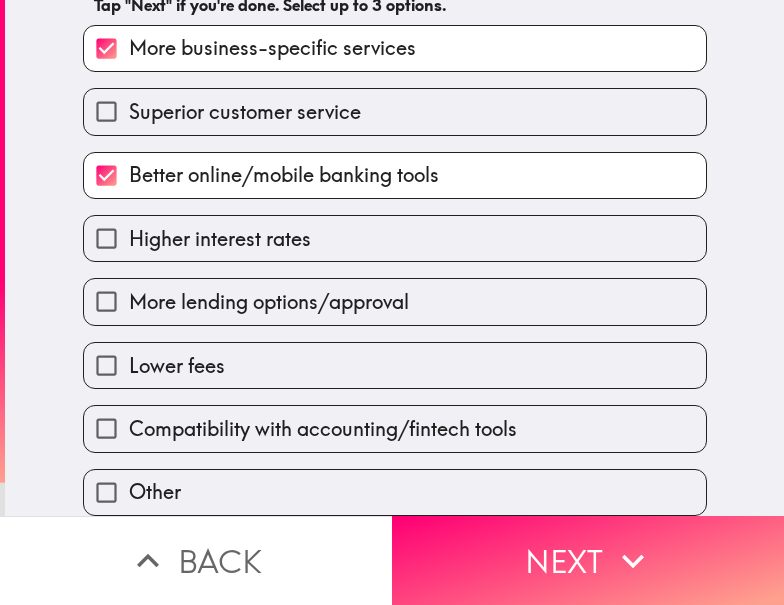 click on "Lower fees" at bounding box center (387, 357) 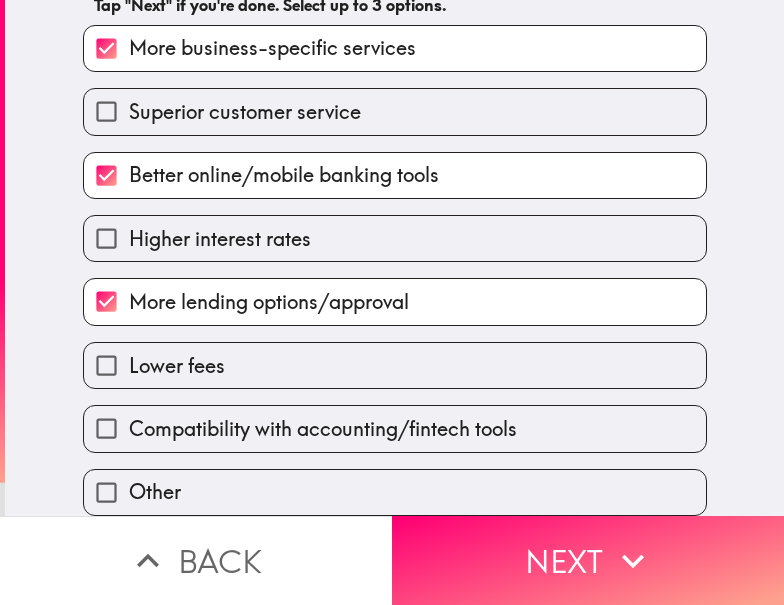 click on "Next" at bounding box center [588, 560] 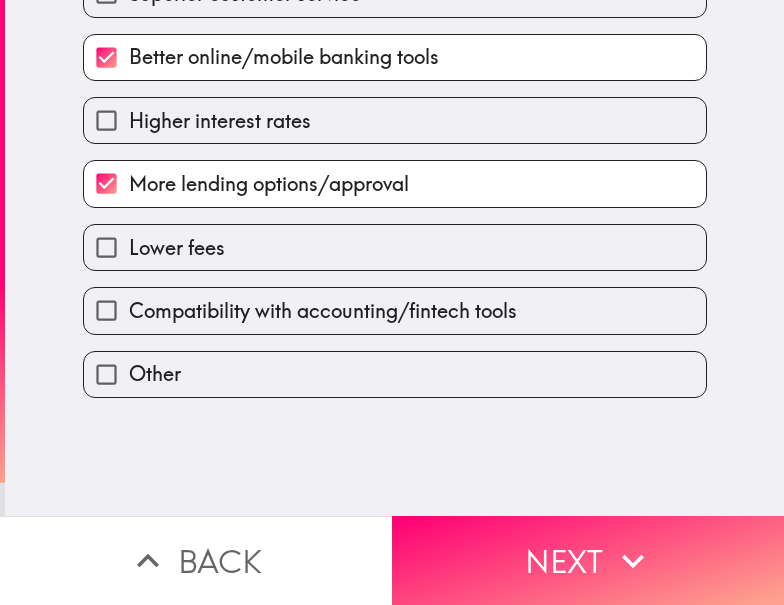 scroll, scrollTop: 0, scrollLeft: 0, axis: both 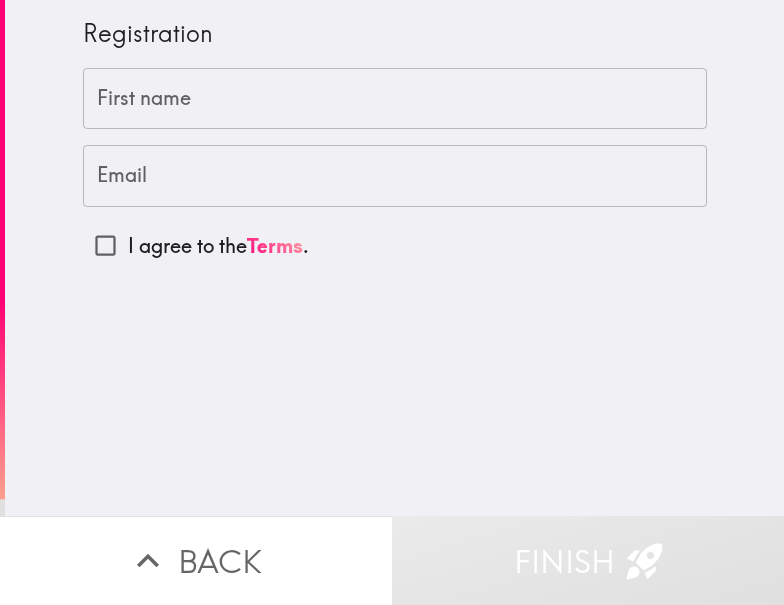click on "First name" at bounding box center [395, 99] 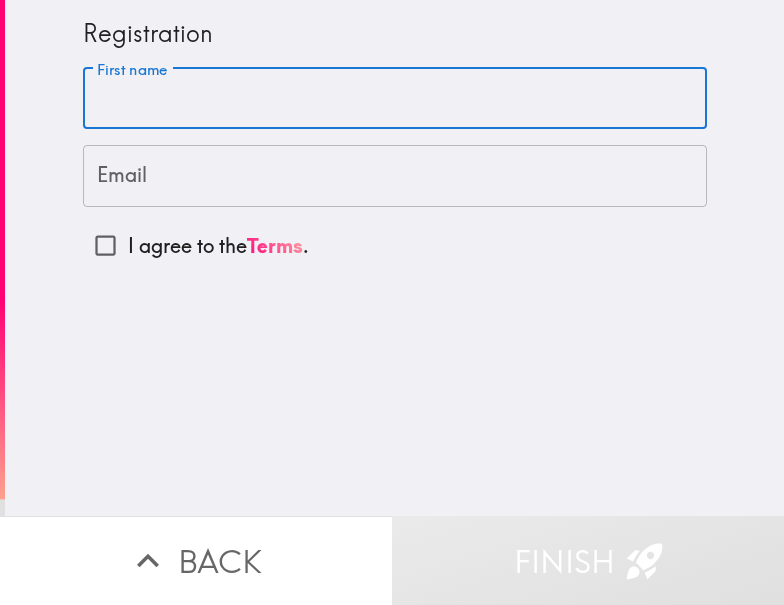 paste on "[FIRST] [LAST]" 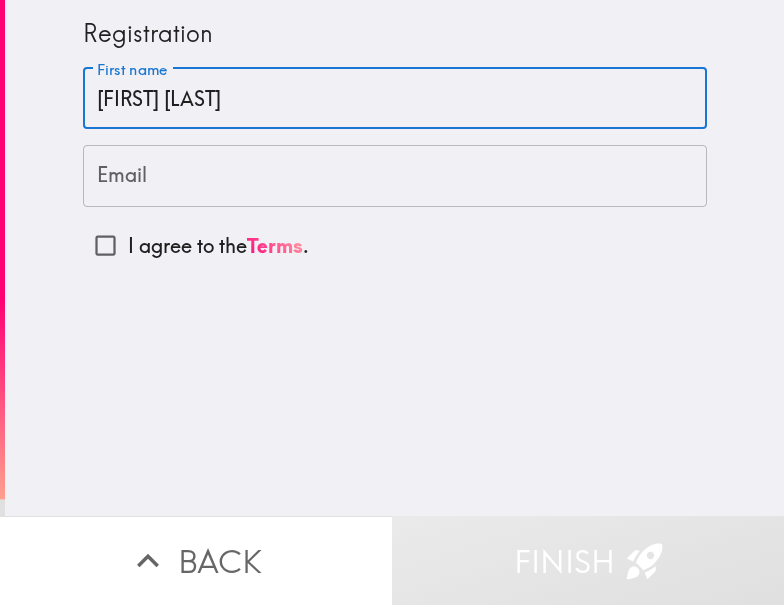 type on "[FIRST] [LAST]" 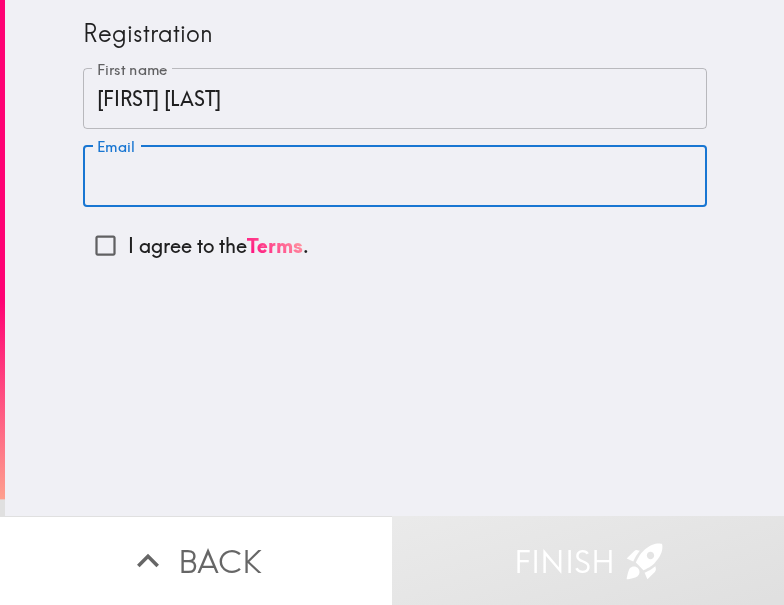 click on "Email Email" at bounding box center [395, 176] 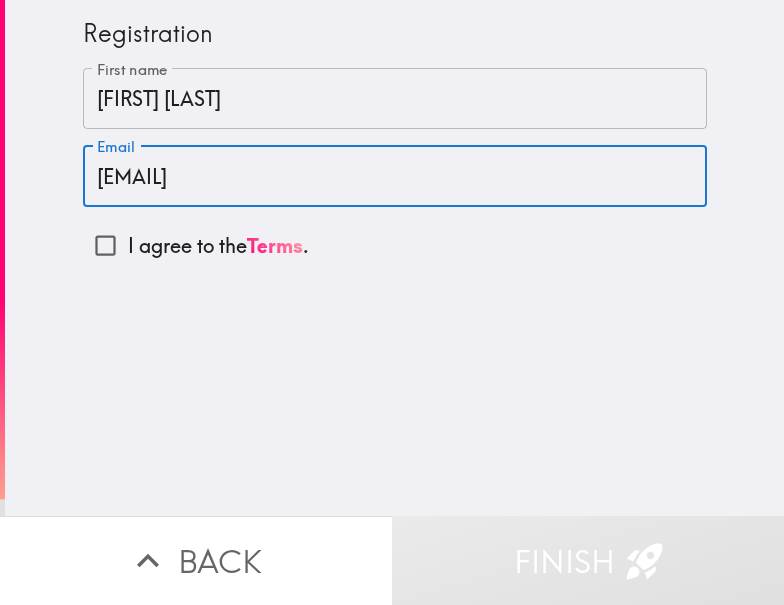 type on "[EMAIL]" 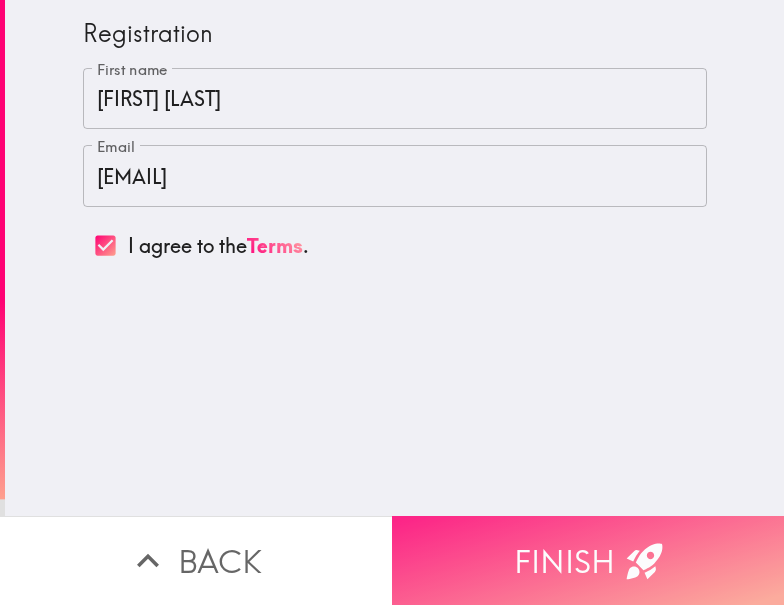 click on "Finish" at bounding box center (588, 560) 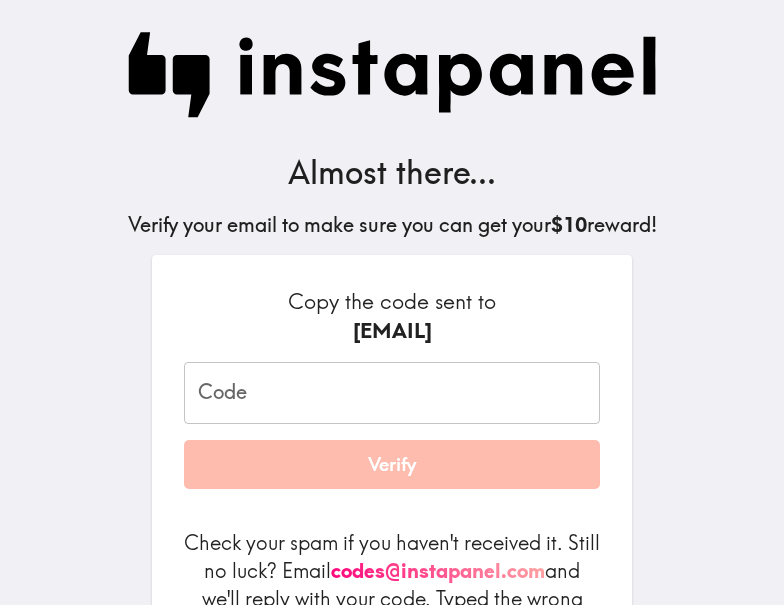 click on "Almost there... Verify your email to make sure you can get your  $10  reward! Copy the code sent to  [EMAIL] Code Code Verify Check your spam if you haven't received it.   Still no luck? Email  [EMAIL]  and we'll reply with your code.   Typed the wrong email?   Request a new code By using Instapanel, you agree to our  Terms  and  Privacy Policy ." at bounding box center (392, 367) 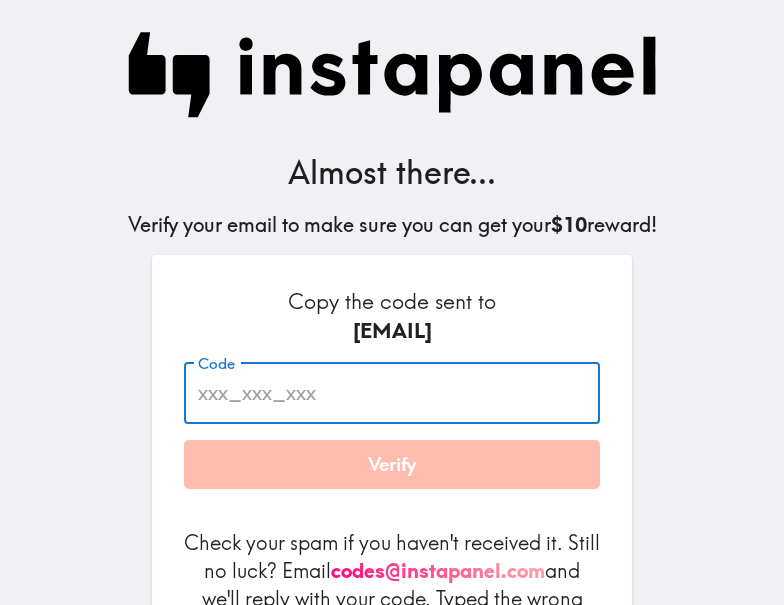 paste on "TDf_6Qi_nre" 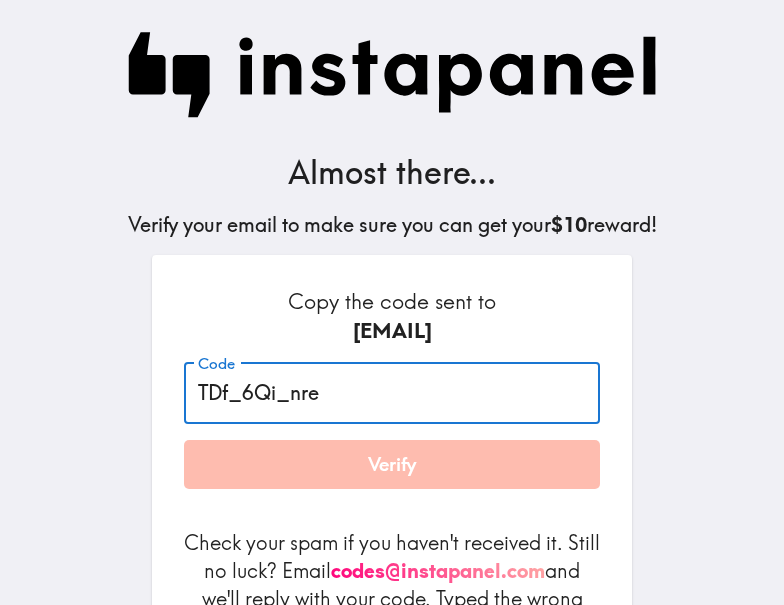 type on "TDf_6Qi_nre" 